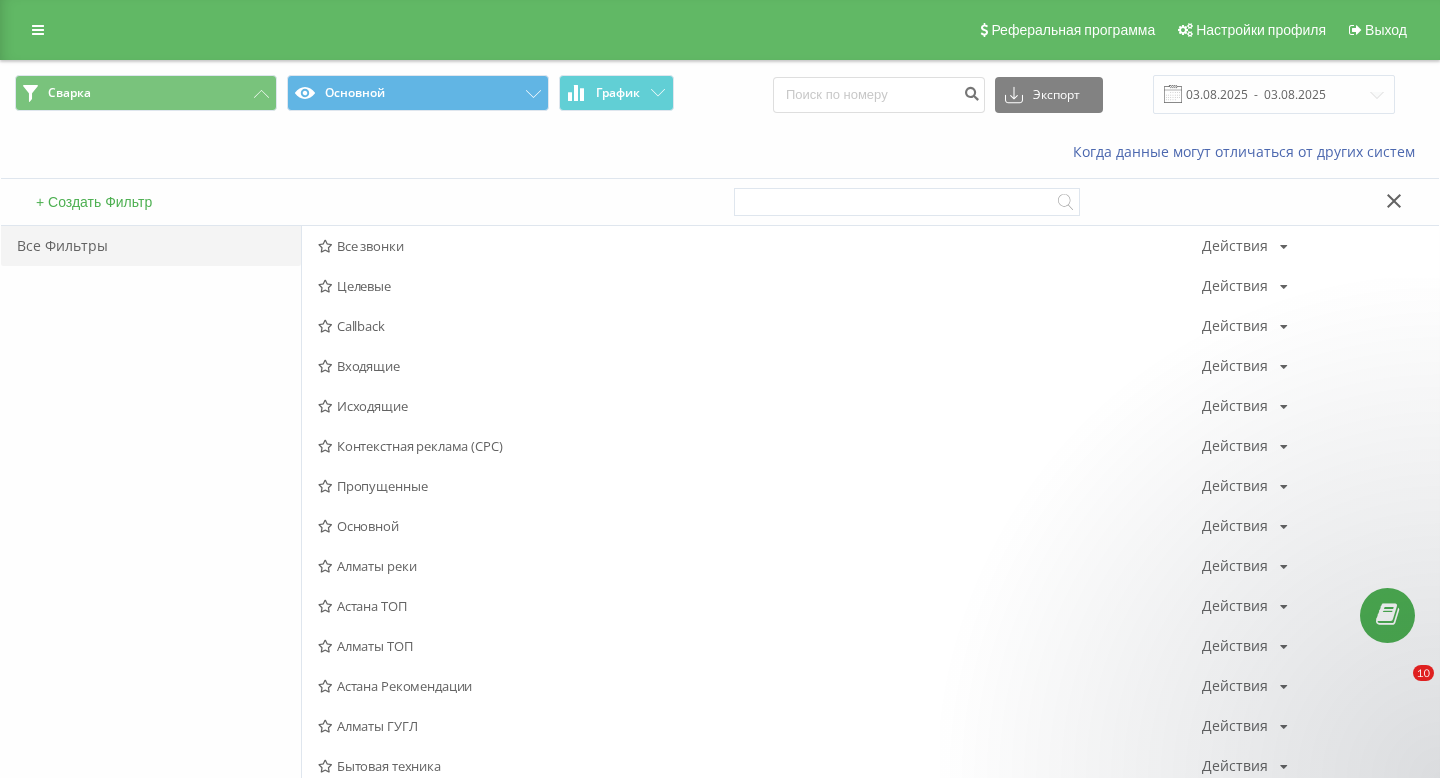 scroll, scrollTop: 0, scrollLeft: 0, axis: both 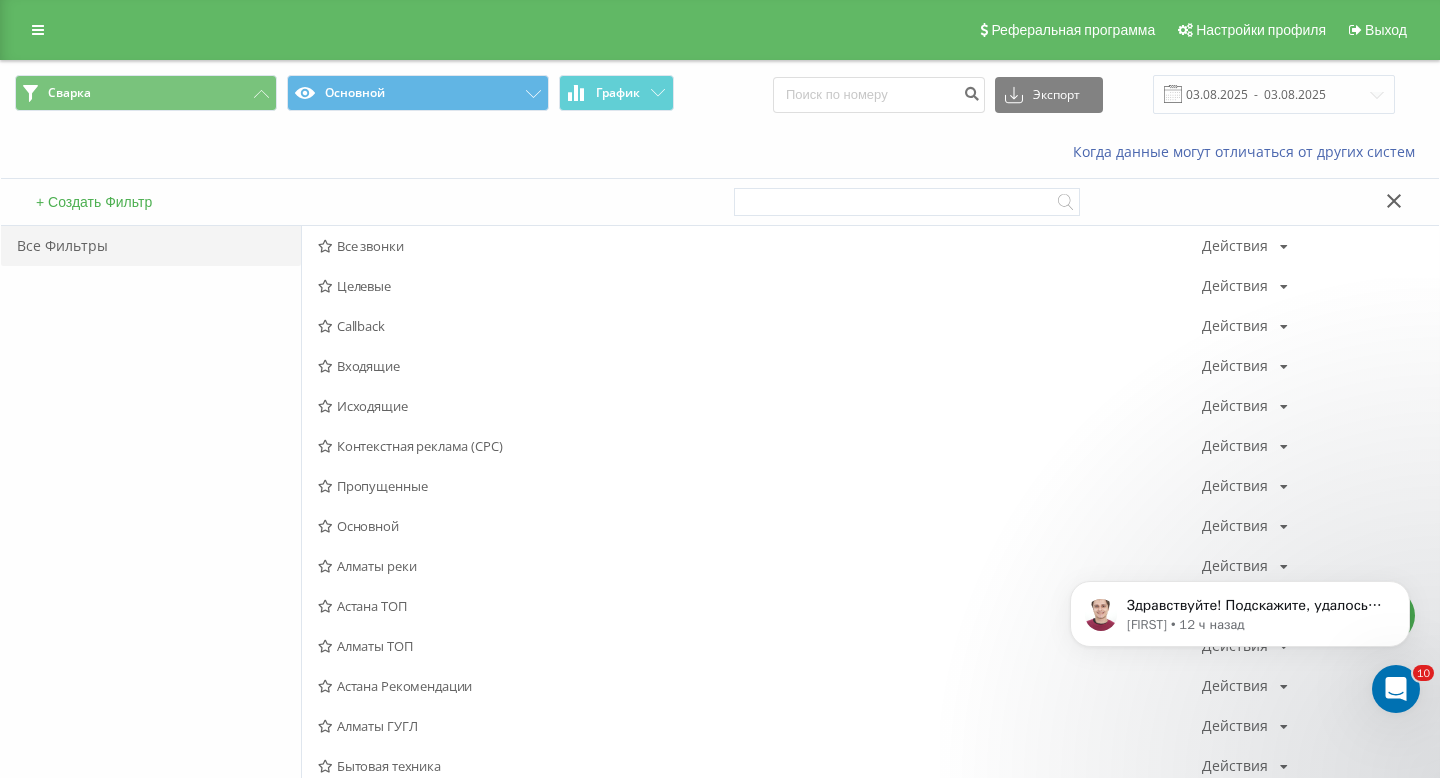 click on "Реферальная программа Настройки профиля Выход" at bounding box center [720, 30] 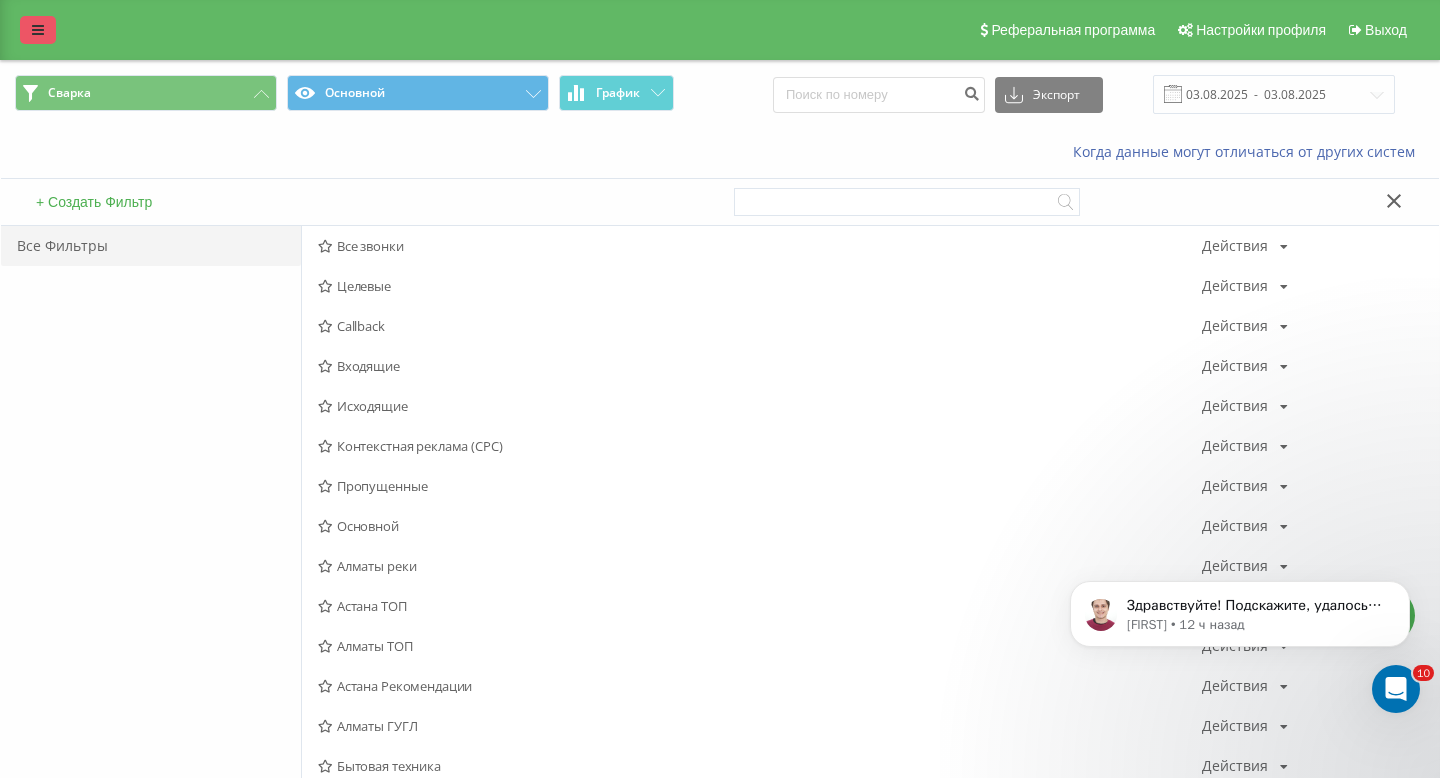 click at bounding box center (38, 30) 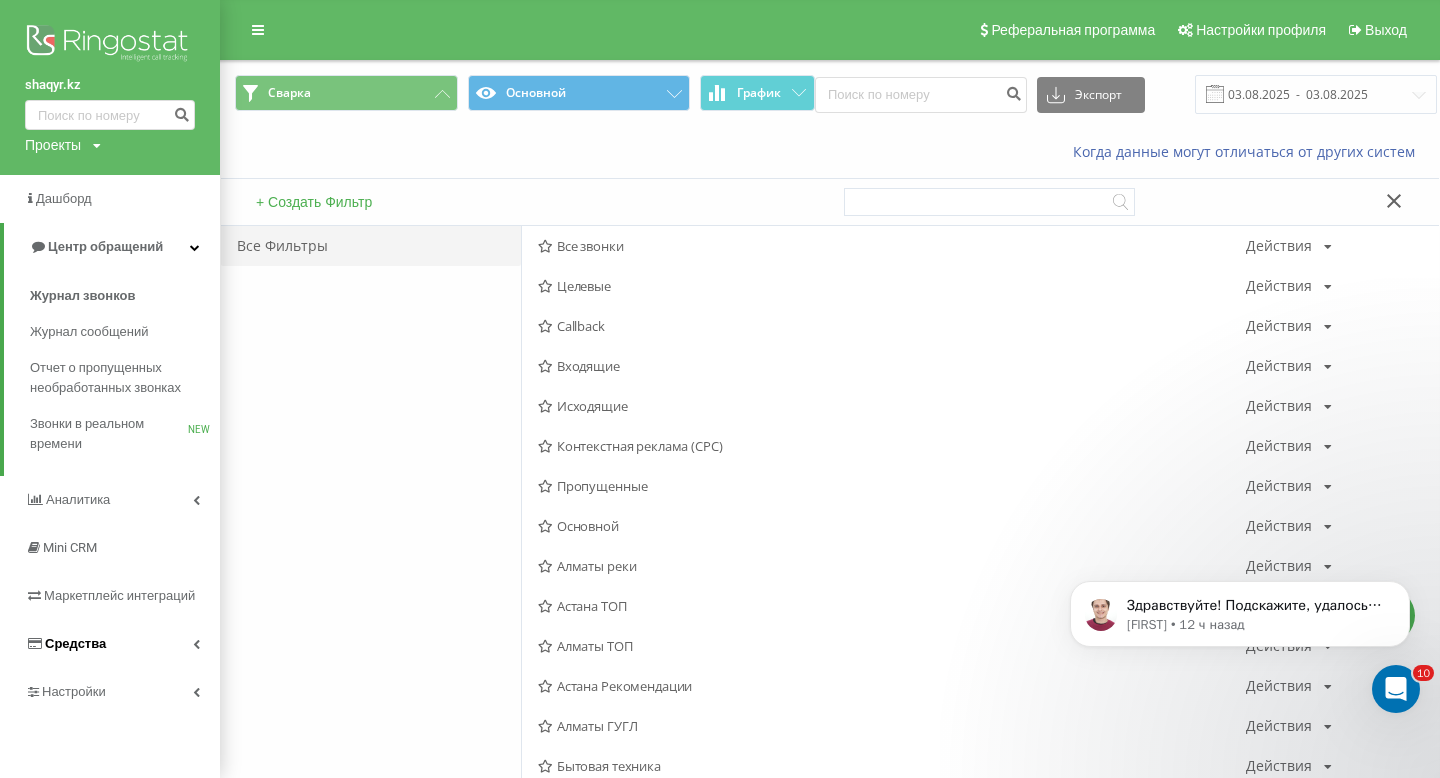 click on "Средства" at bounding box center [75, 643] 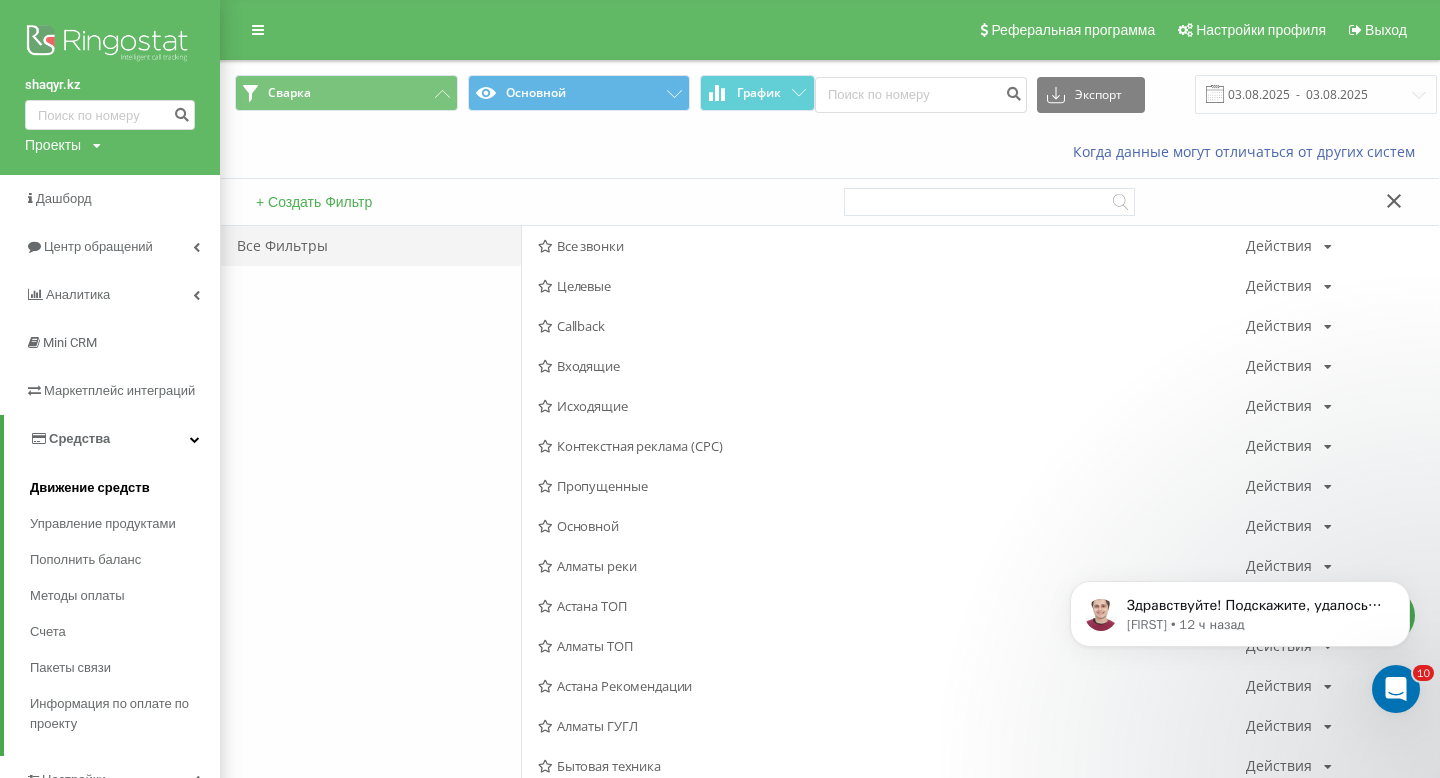 click on "Движение средств" at bounding box center (90, 488) 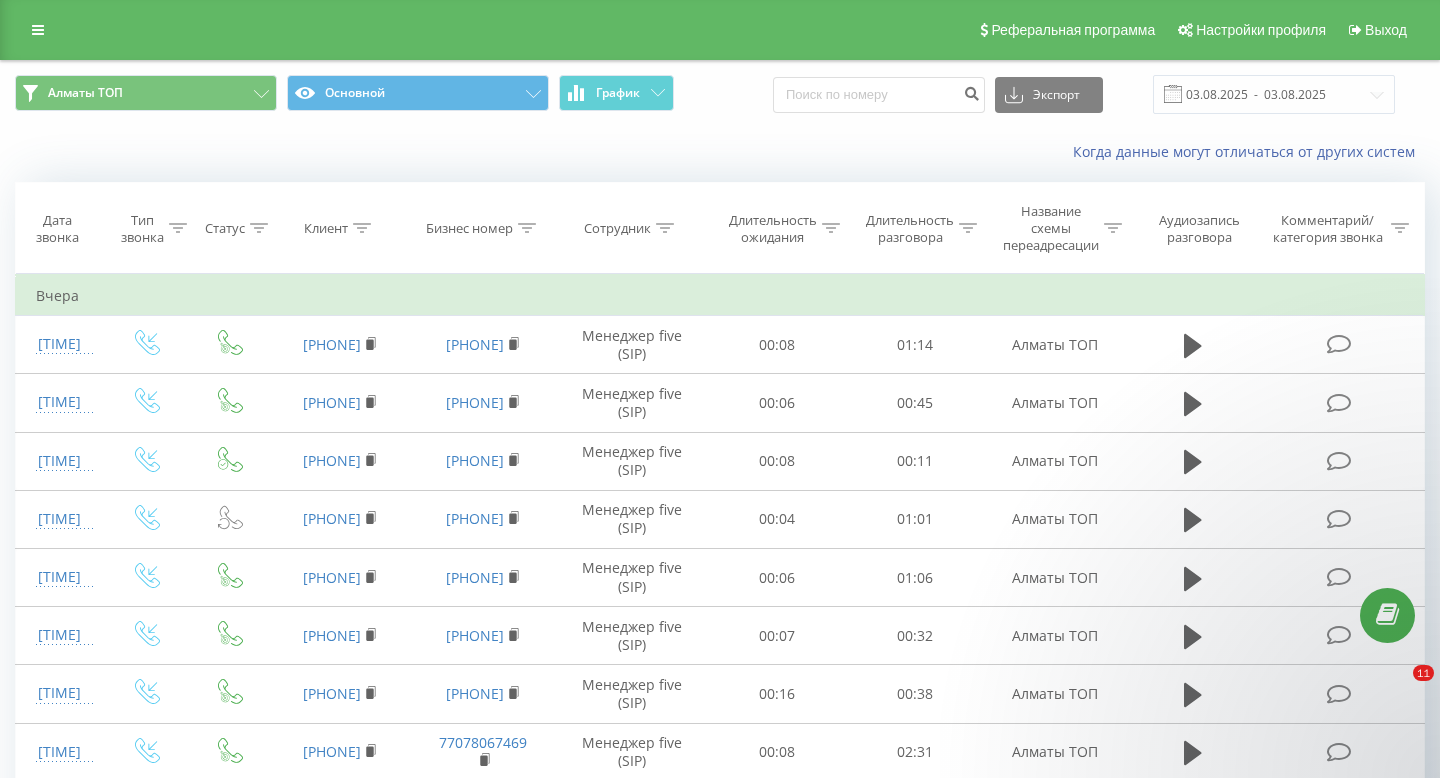 scroll, scrollTop: 0, scrollLeft: 0, axis: both 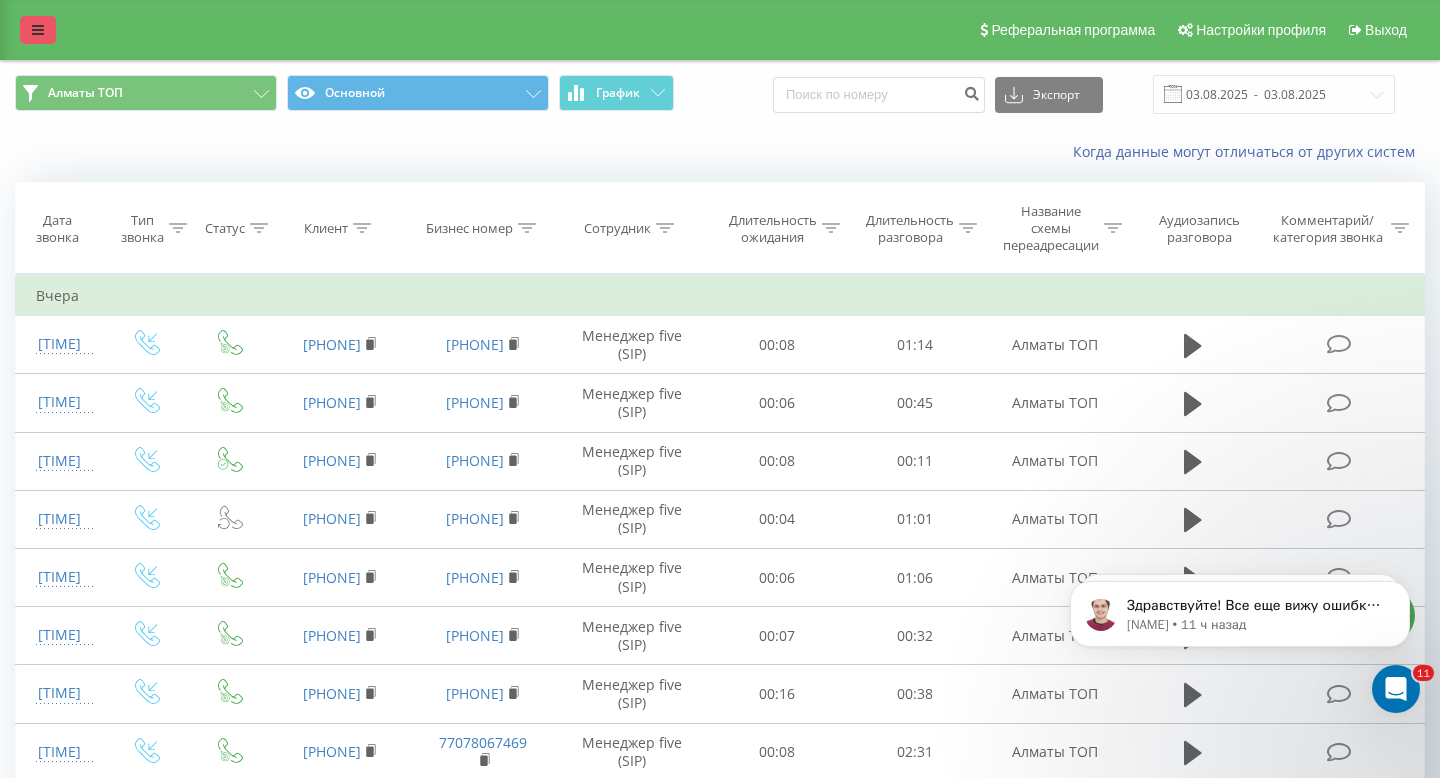 click at bounding box center [38, 30] 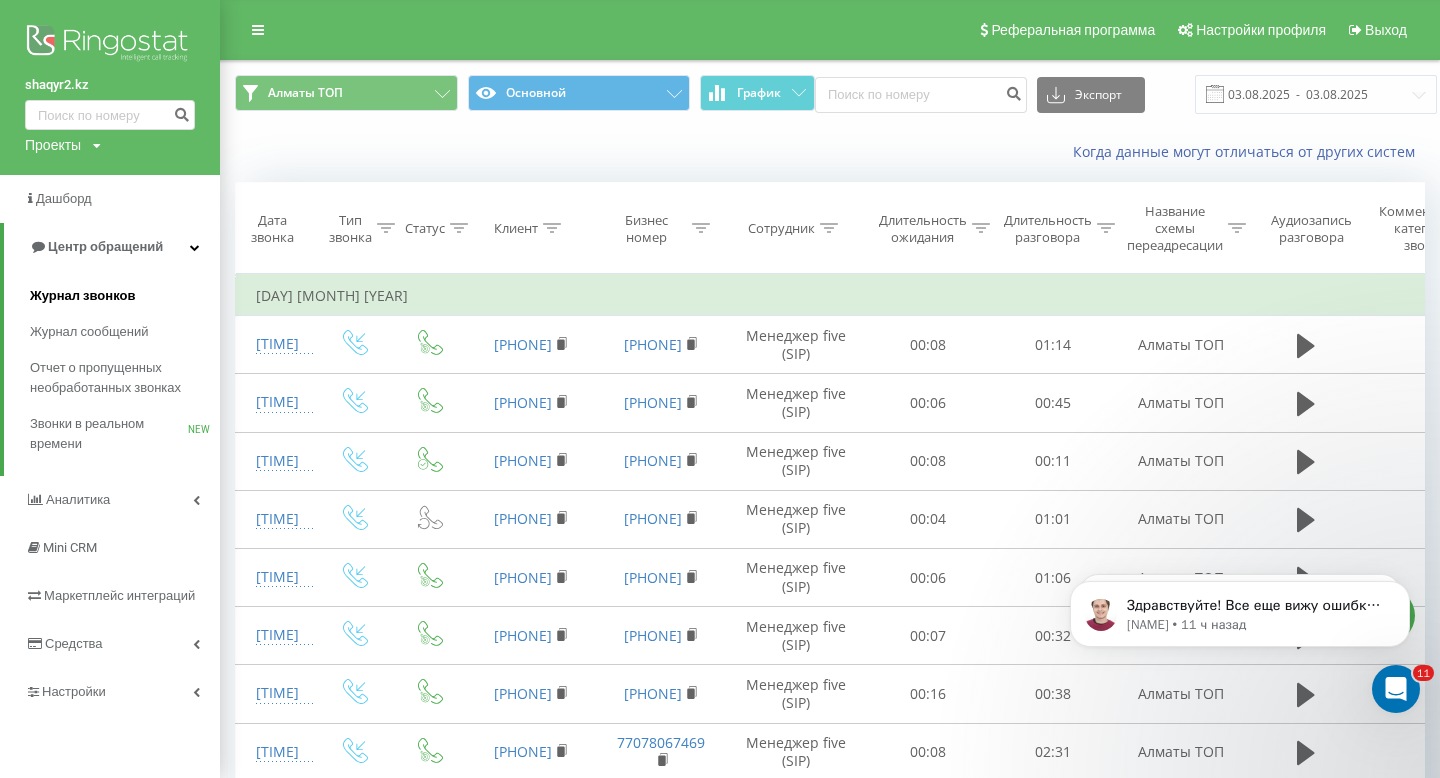 click on "Журнал звонков" at bounding box center [82, 296] 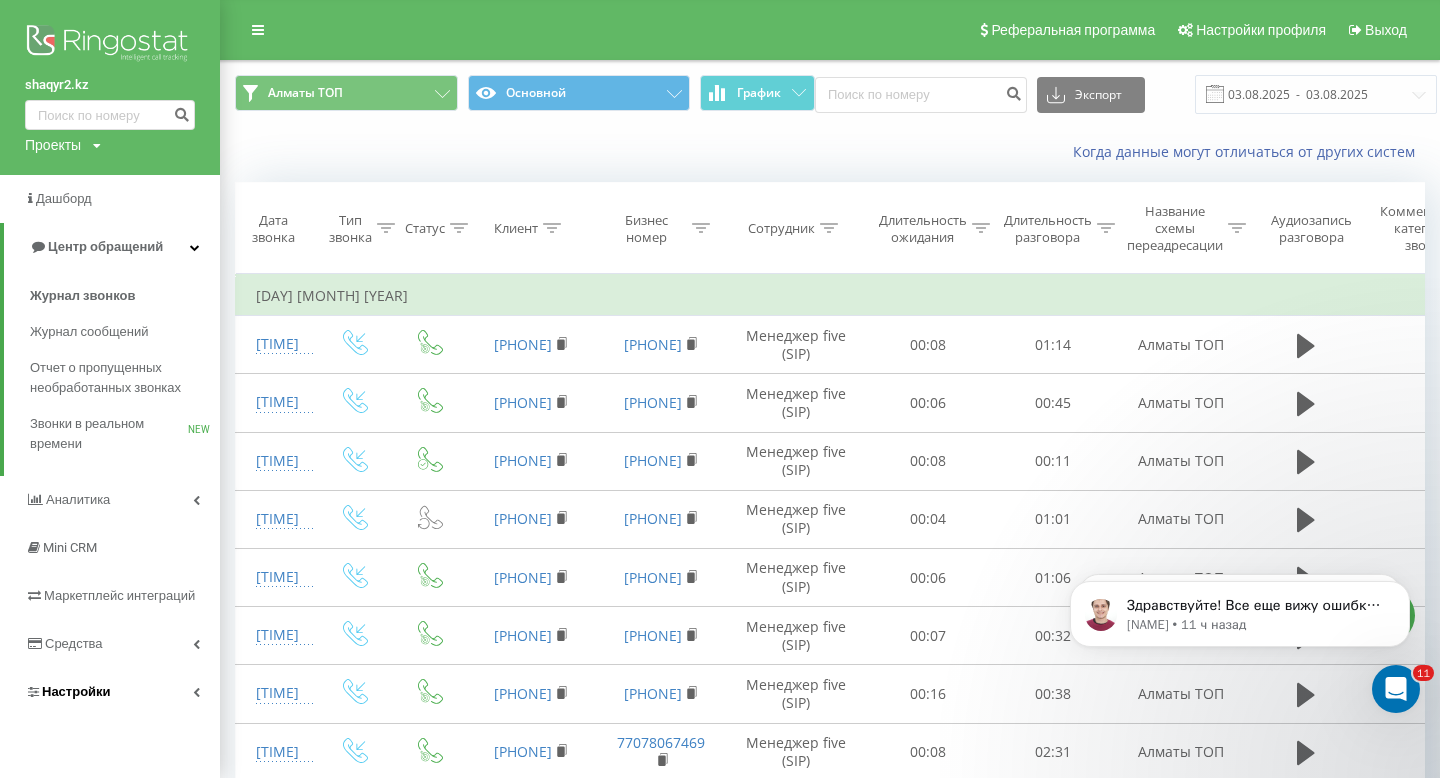 click on "Настройки" at bounding box center (110, 692) 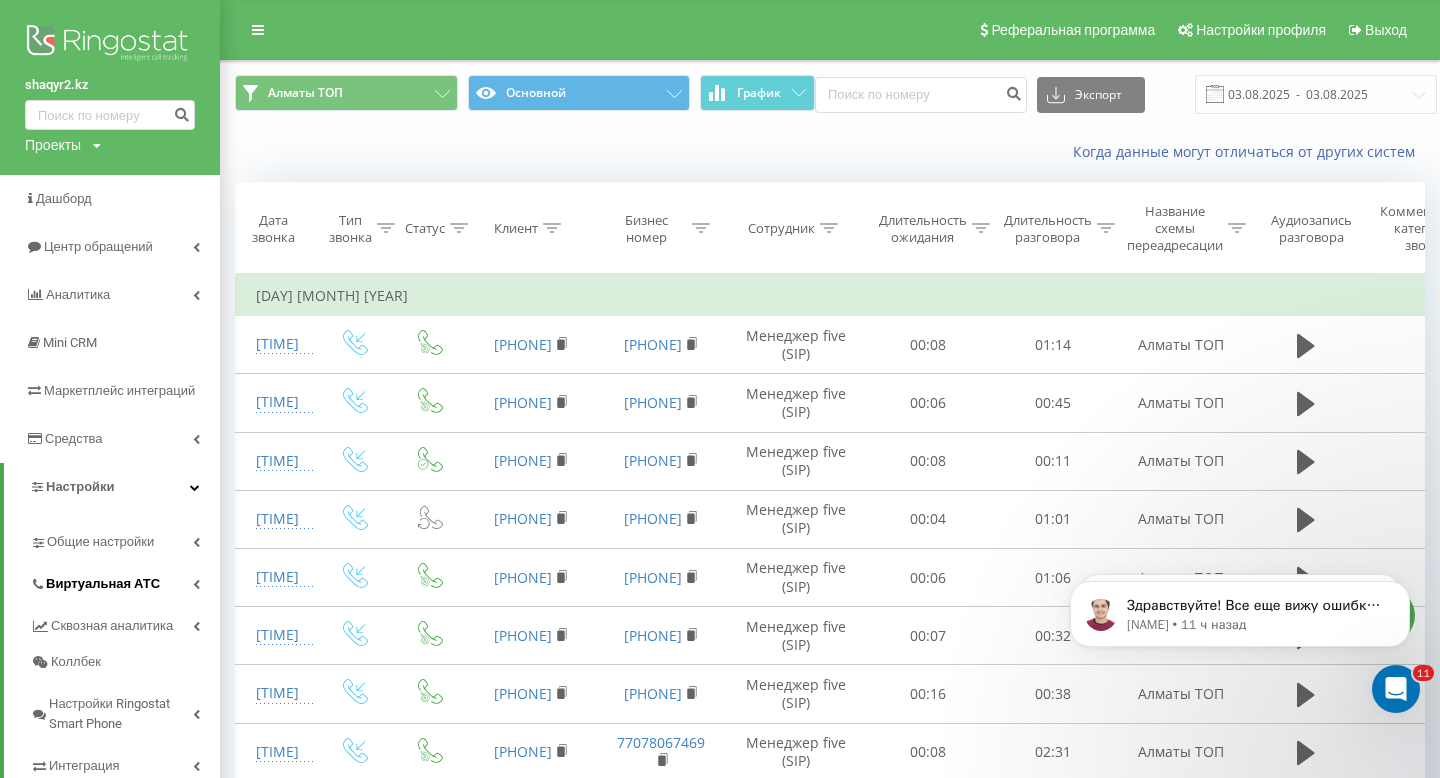 click on "Виртуальная АТС" at bounding box center [125, 581] 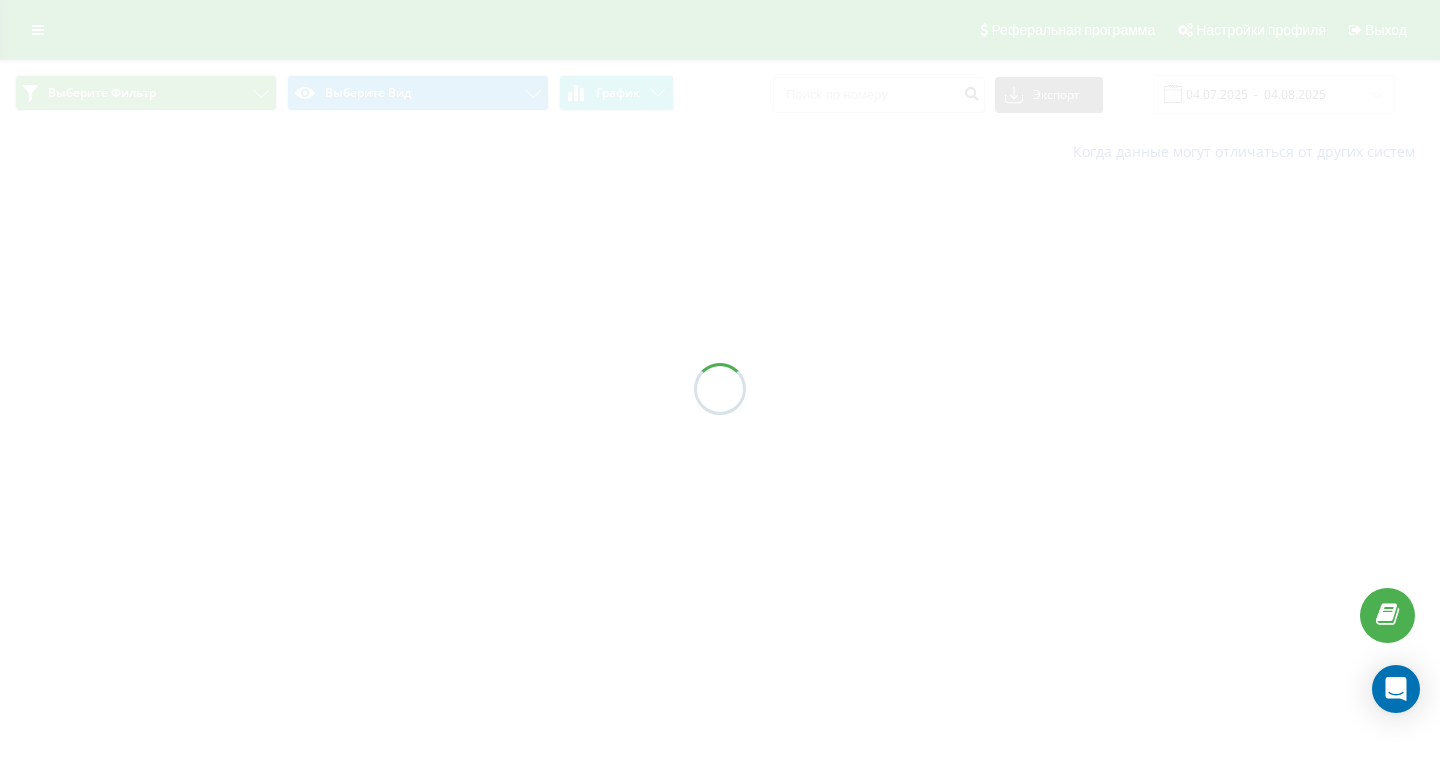 scroll, scrollTop: 0, scrollLeft: 0, axis: both 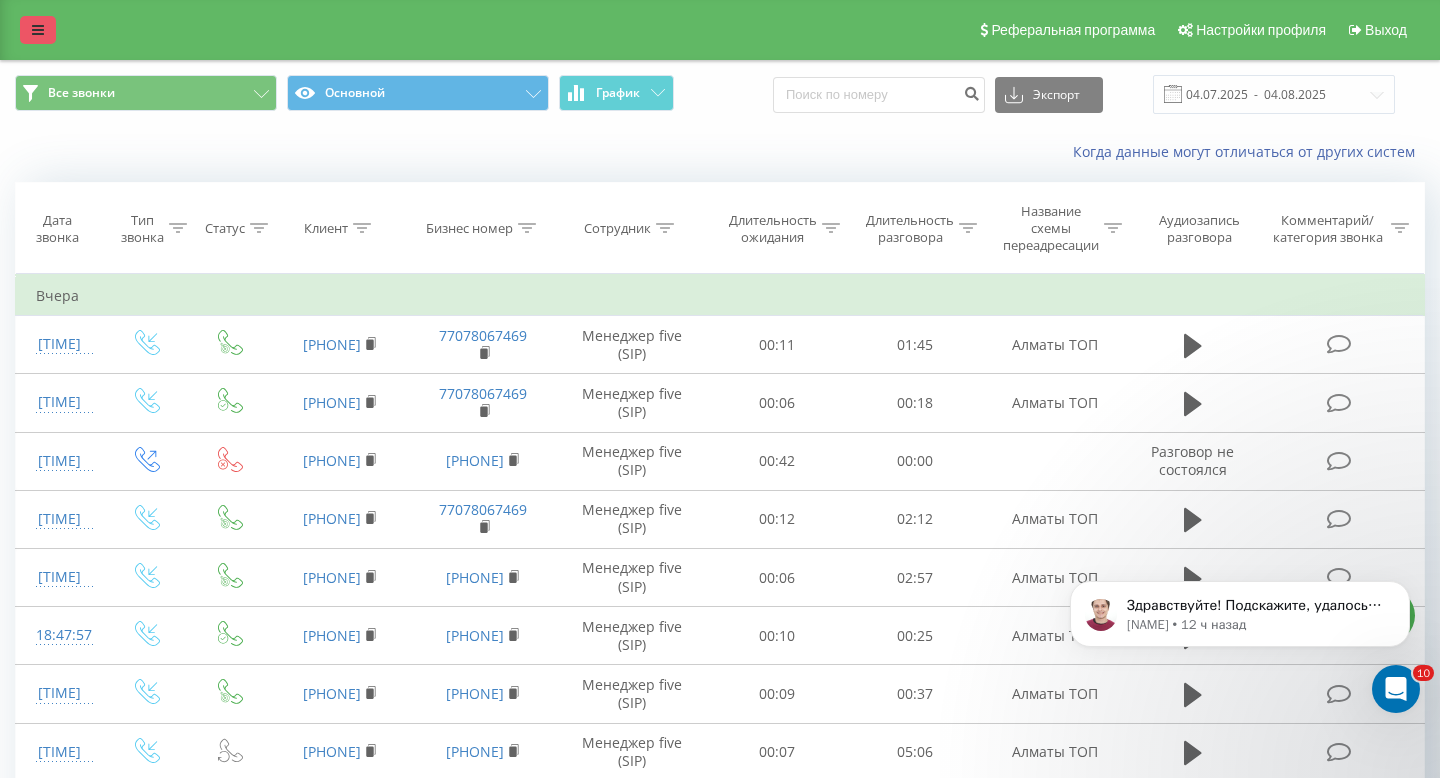 click at bounding box center (38, 30) 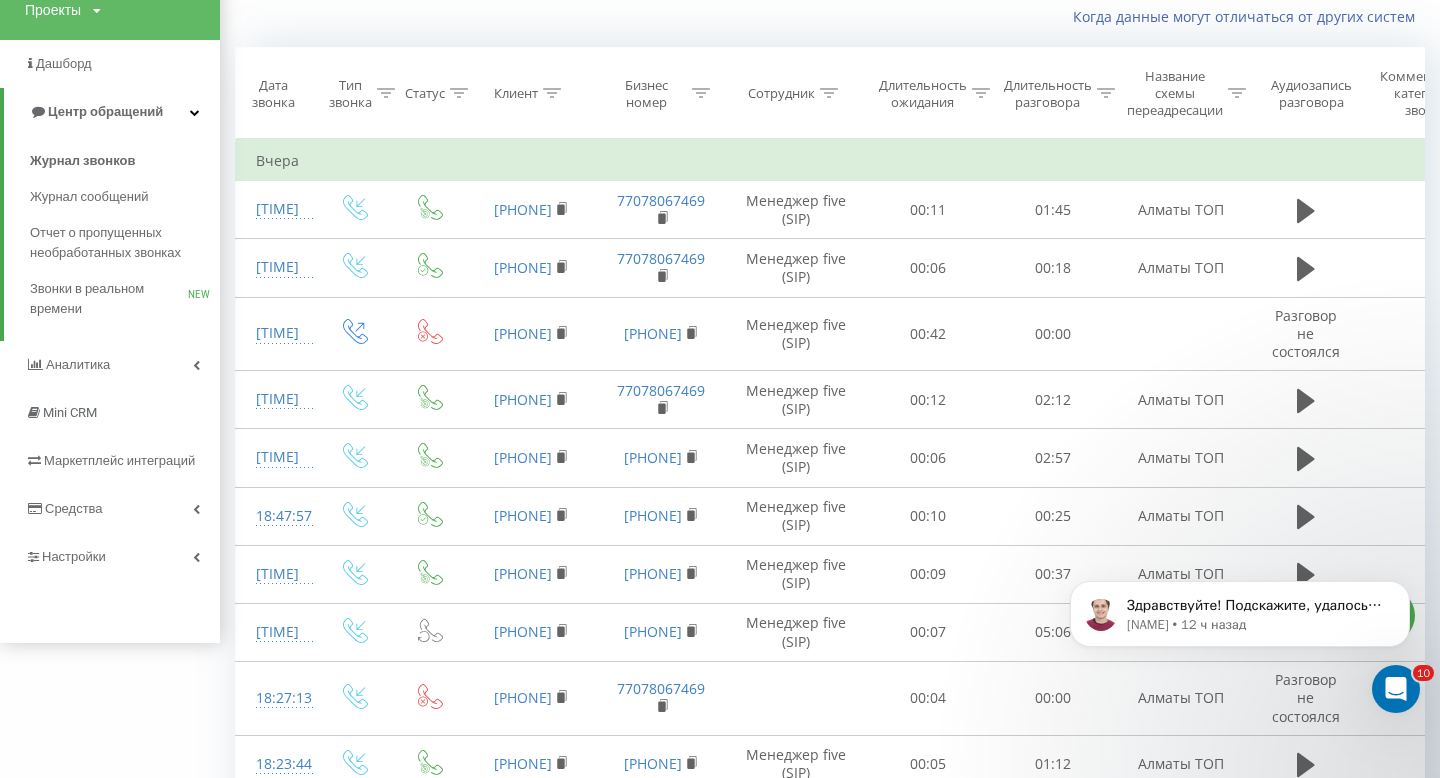 scroll, scrollTop: 140, scrollLeft: 0, axis: vertical 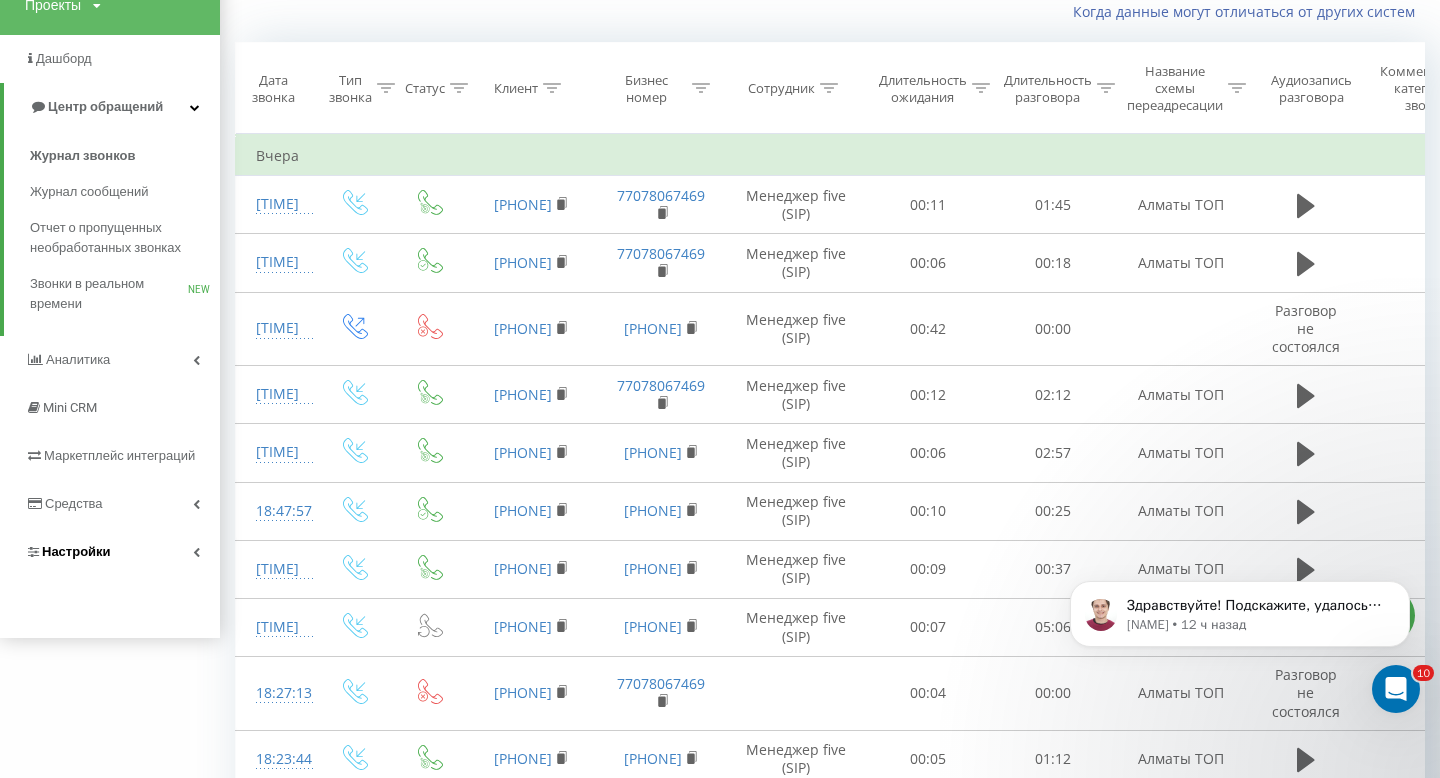 click on "Настройки" at bounding box center (110, 552) 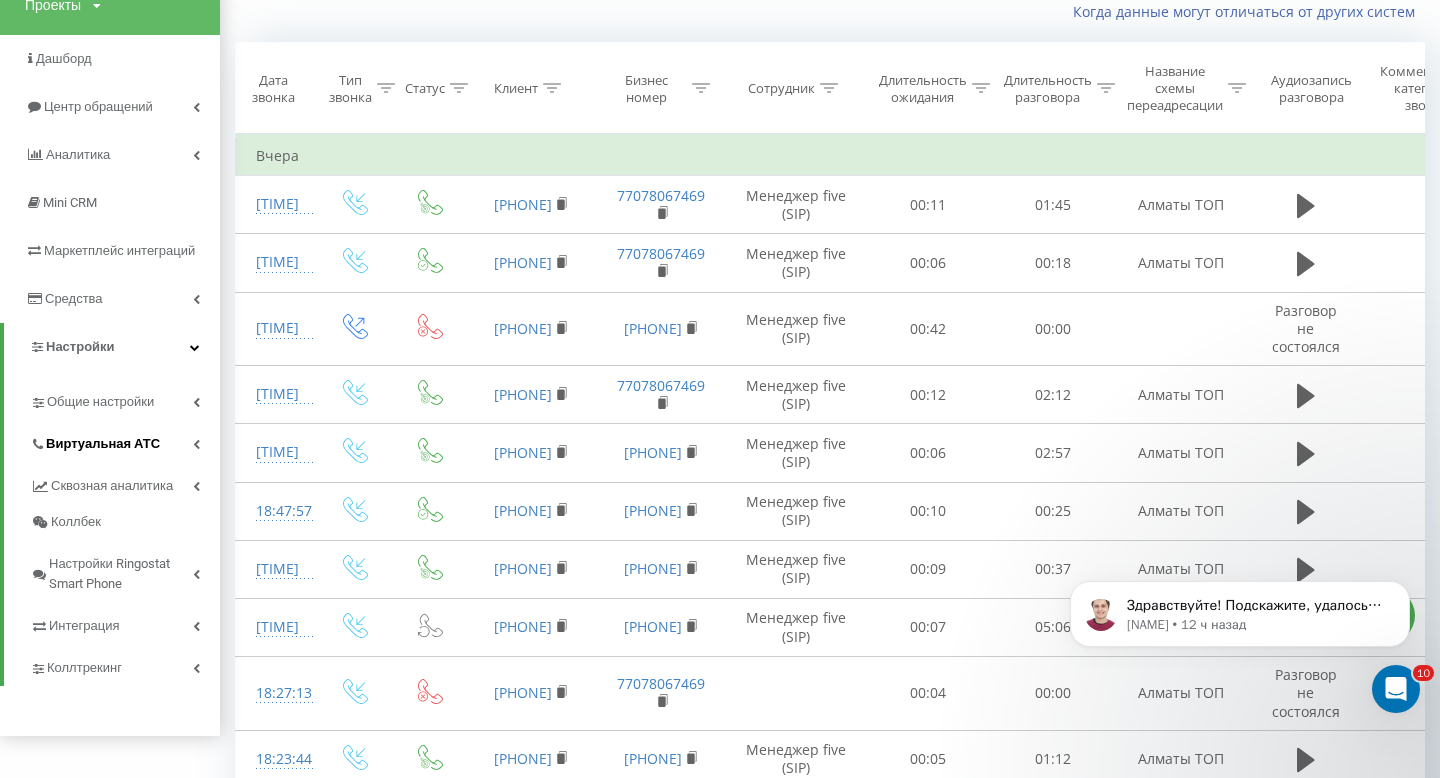 click on "Виртуальная АТС" at bounding box center (125, 441) 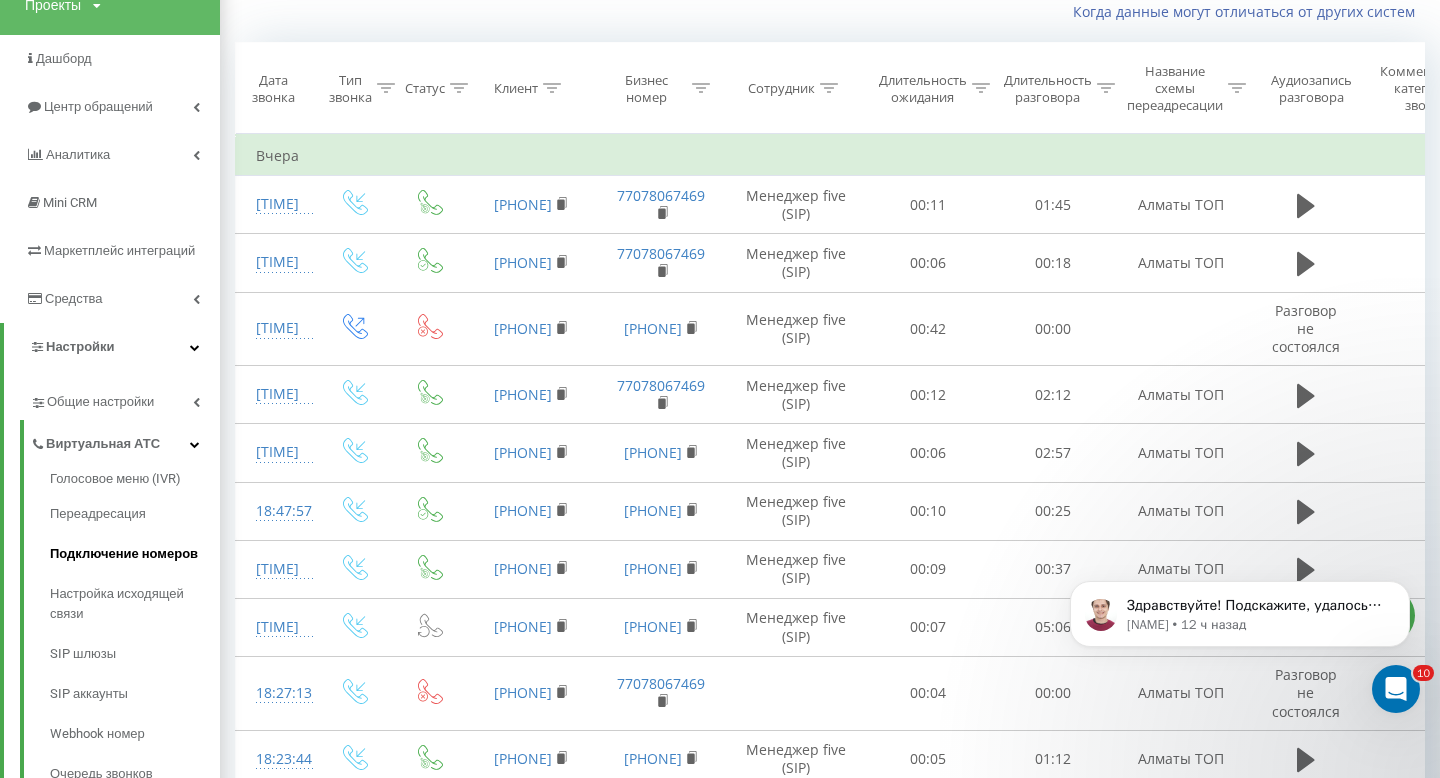 click on "Подключение номеров" at bounding box center [135, 554] 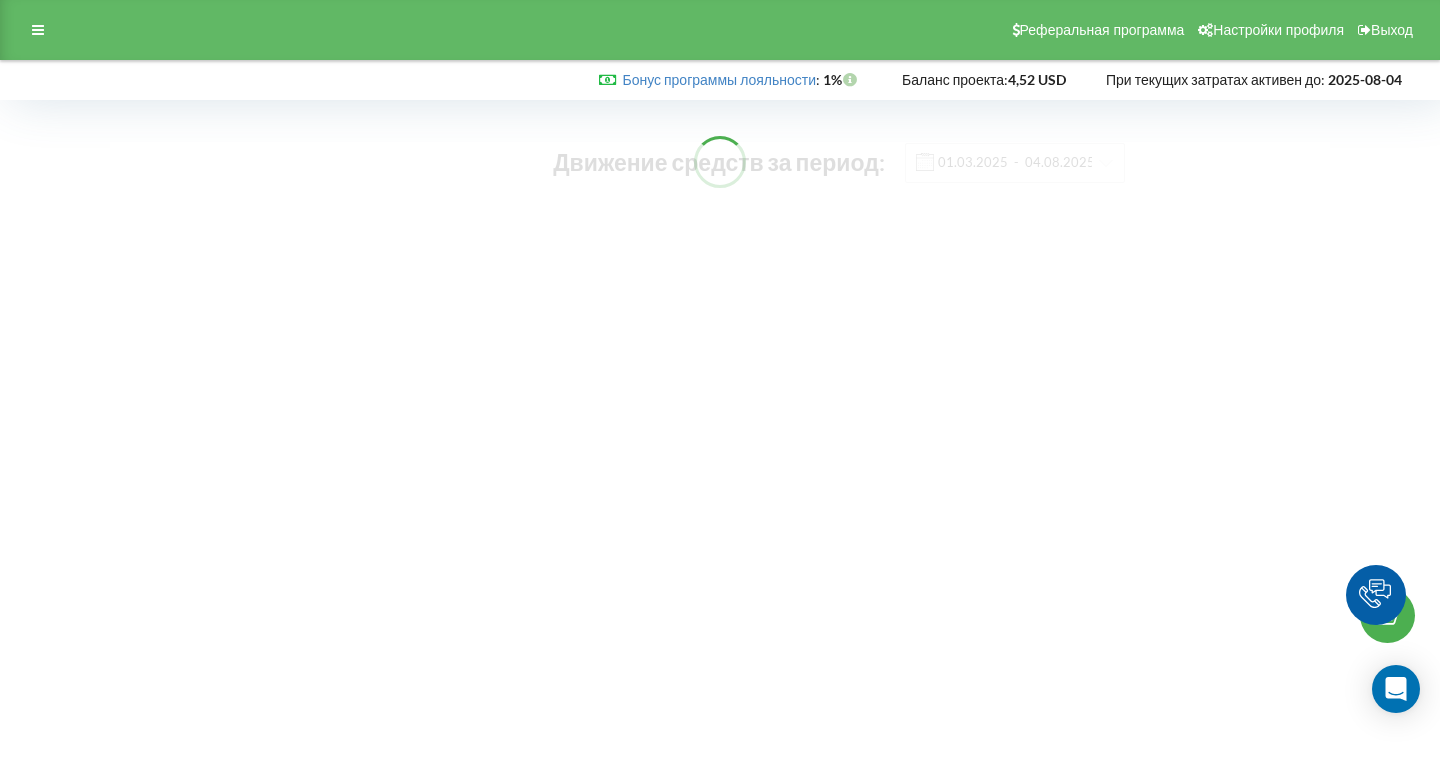 scroll, scrollTop: 0, scrollLeft: 0, axis: both 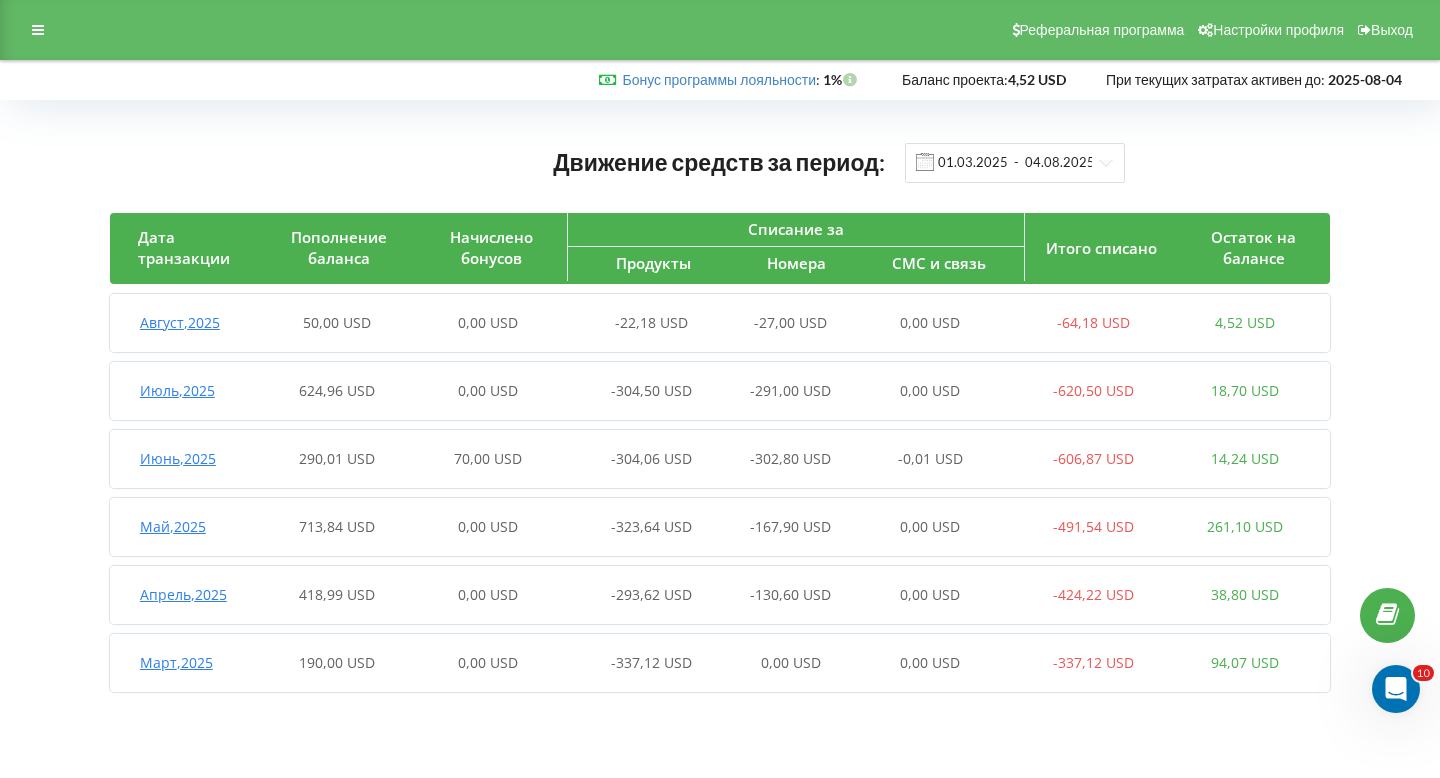 click on "Август ,  2025 50,00 USD 0,00 USD -22,18 USD -27,00 USD 0,00 USD -64,18 USD 4,52 USD Дата транзакции Пополнение баланса Списание с баланса Остаток на балансе Sunday ,  03   august   2025 0,00 USD -26,40 USD 4,52 USD Saturday ,  02   august   2025 40,00 USD -21,40 USD 30,91 USD Friday ,  01   august   2025 10,00 USD -16,40 USD 12,30 USD   Июль ,  2025 624,96 USD 0,00 USD -304,50 USD -291,00 USD 0,00 USD -620,50 USD 18,70 USD Дата транзакции Пополнение баланса Списание с баланса Остаток на балансе Thursday ,  31   july   2025 50,00 USD -23,87 USD 18,70 USD Wednesday ,  30   july   2025 30,00 USD -23,87 USD -7,43 USD Tuesday ,  29   july   2025 20,00 USD -18,87 USD -13,56 USD Monday ,  28   july   2025 30,00 USD -28,87 USD -14,70 USD Sunday ,  27   july   2025 0,00 USD -19,47 USD -15,82 USD Saturday ,  26   july   2025 0,00 USD -24,47 USD 3,65 USD Friday ,  25   july" at bounding box center [720, 493] 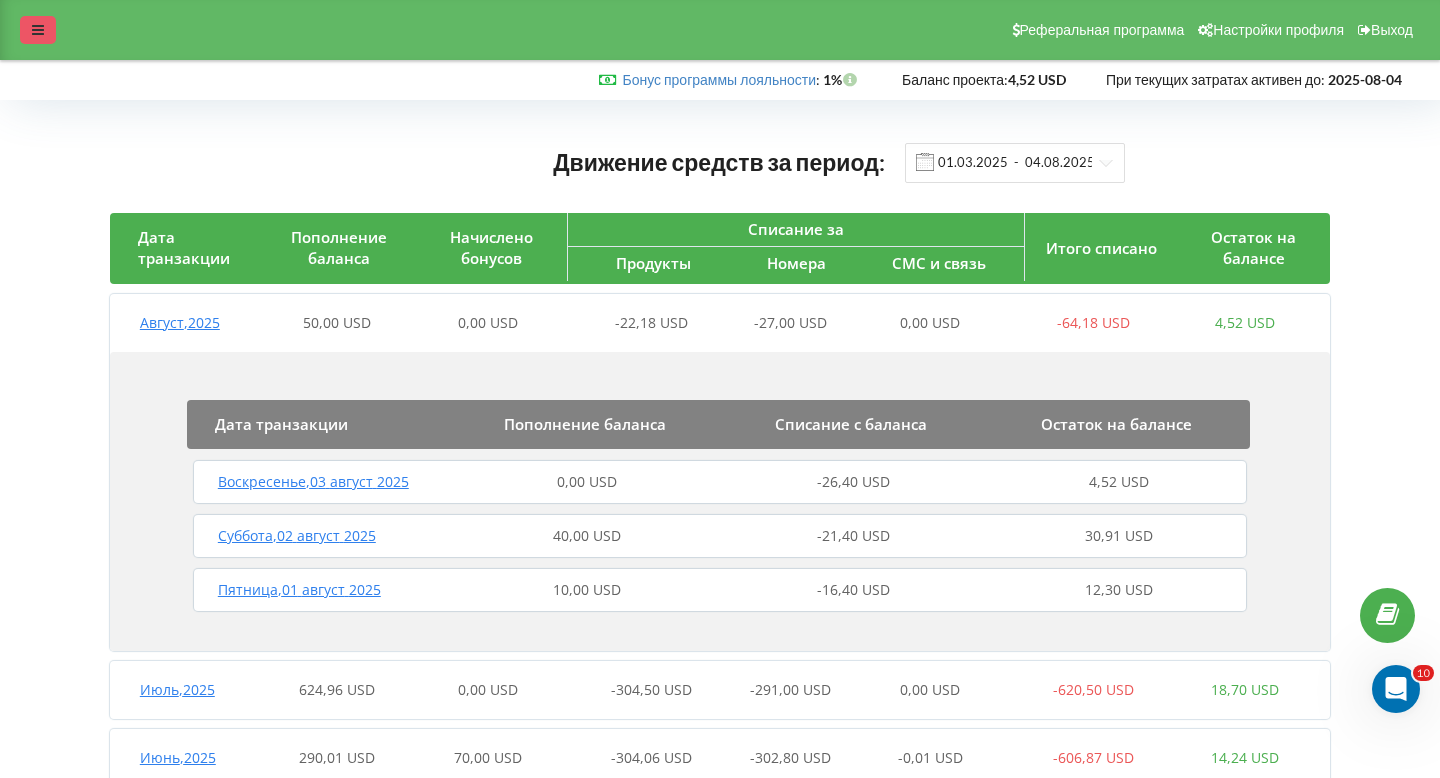 click at bounding box center (38, 30) 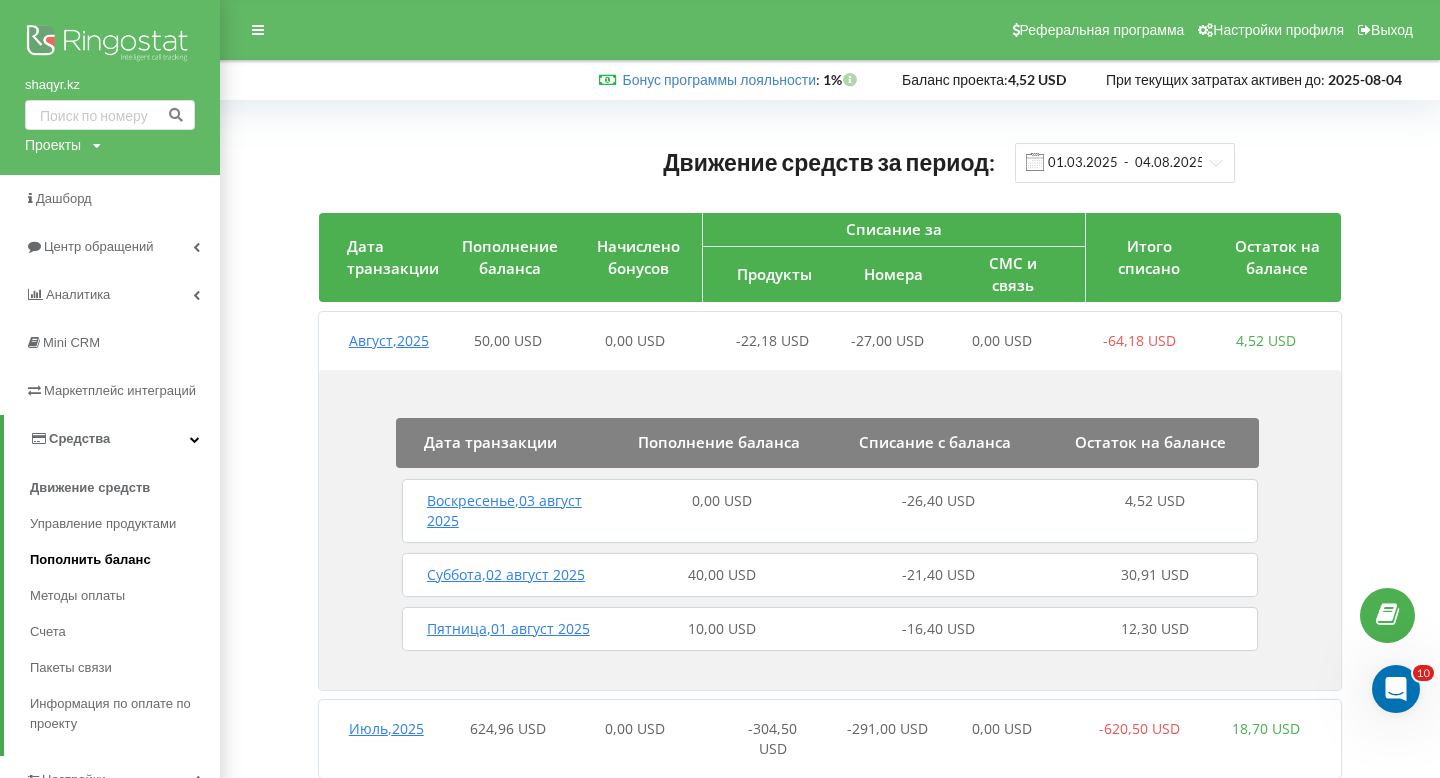 click on "Пополнить баланс" at bounding box center (90, 560) 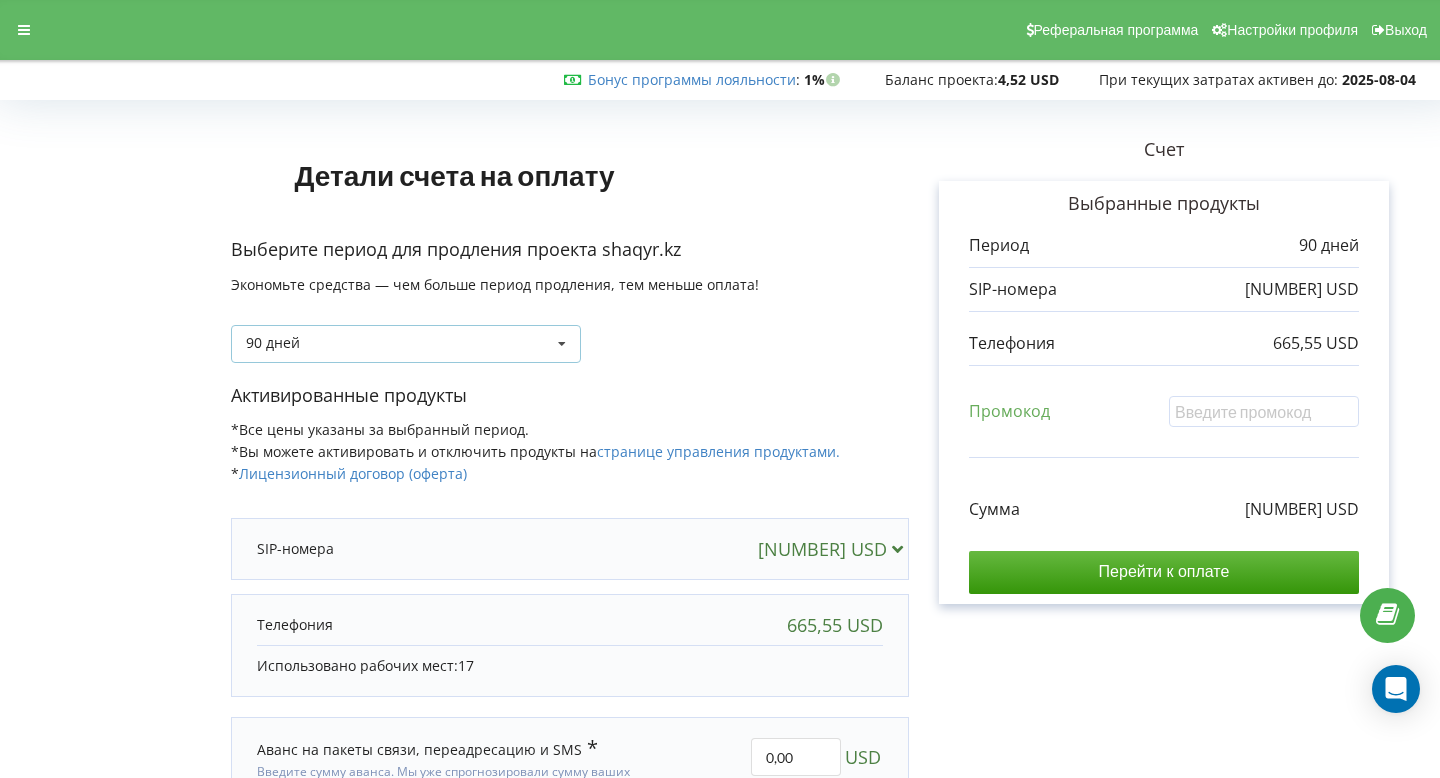 scroll, scrollTop: 0, scrollLeft: 0, axis: both 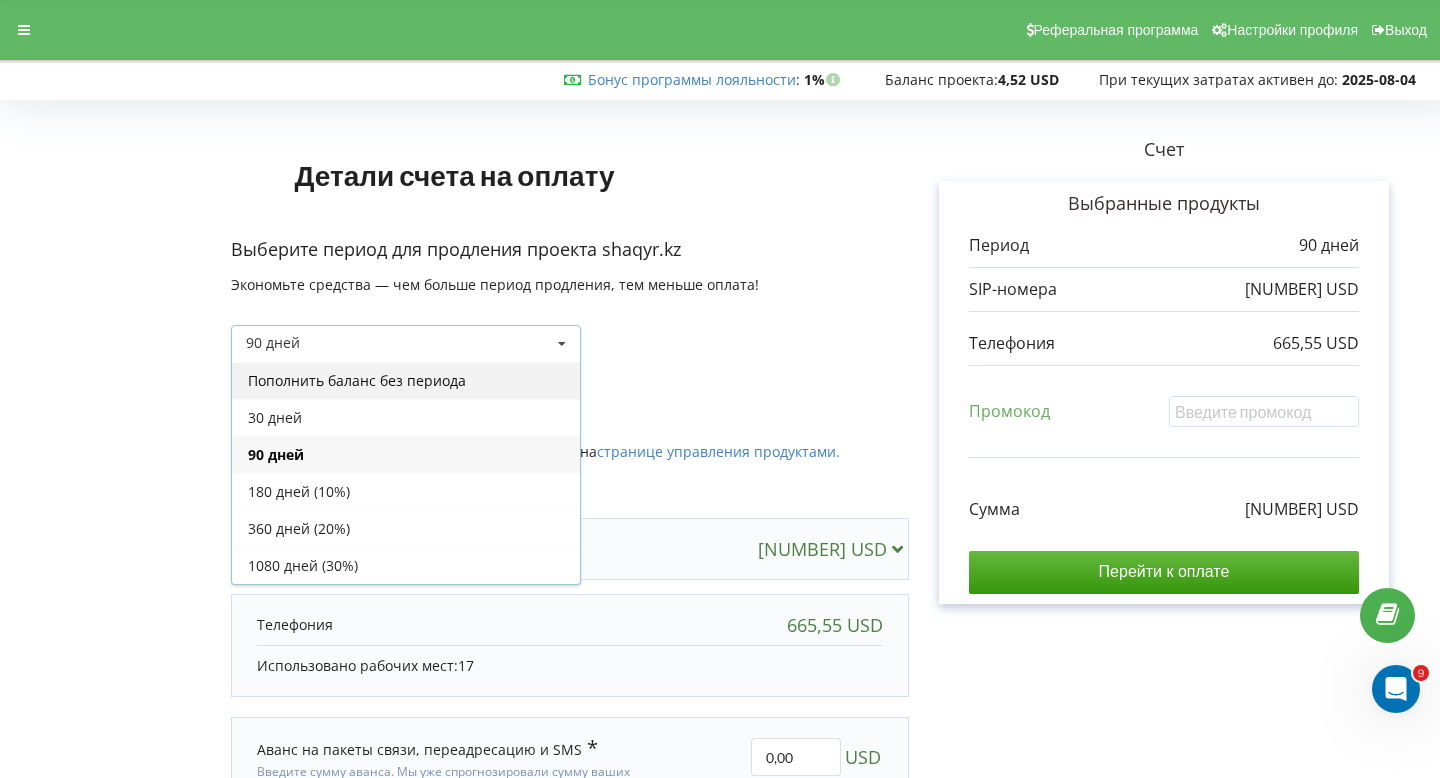click on "Пополнить баланс без периода" at bounding box center (406, 380) 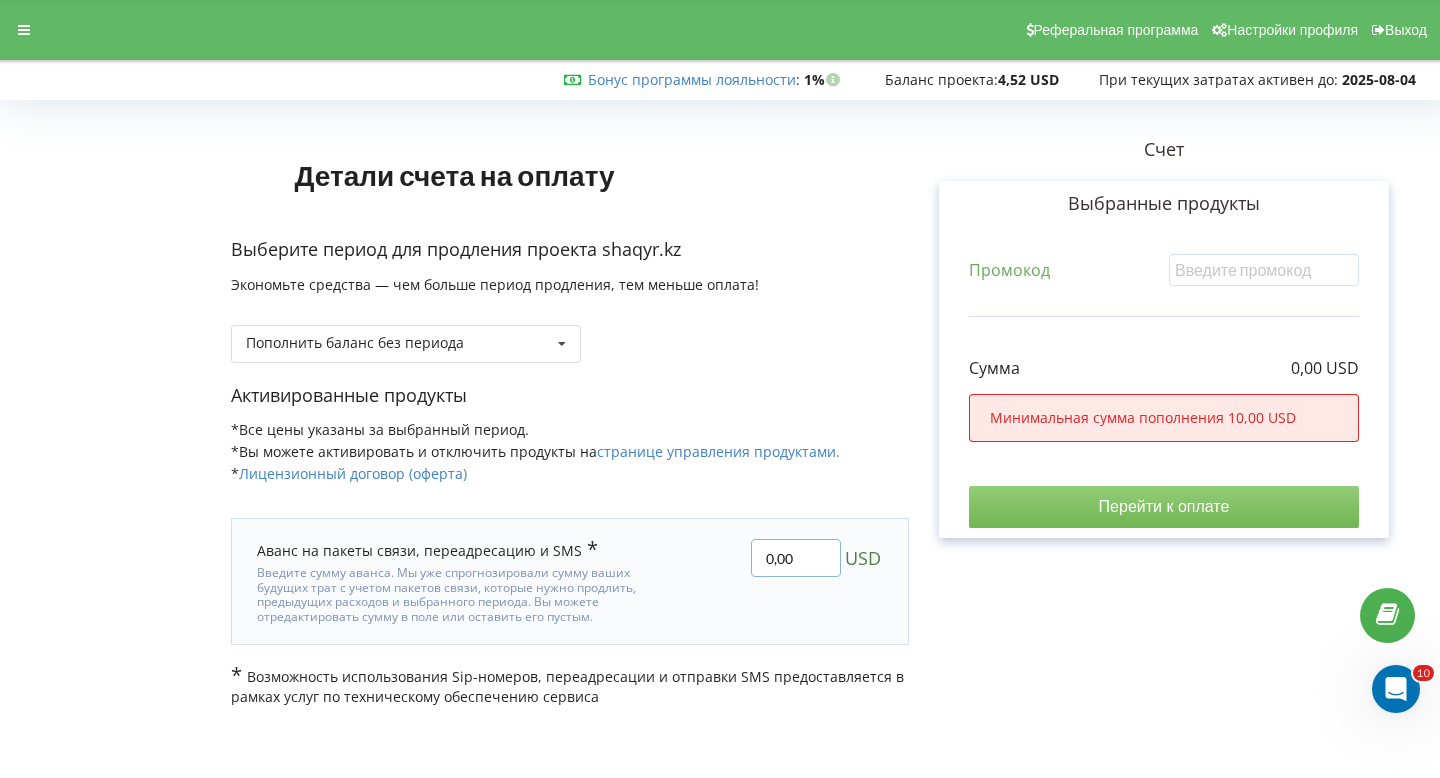 drag, startPoint x: 818, startPoint y: 548, endPoint x: 754, endPoint y: 535, distance: 65.30697 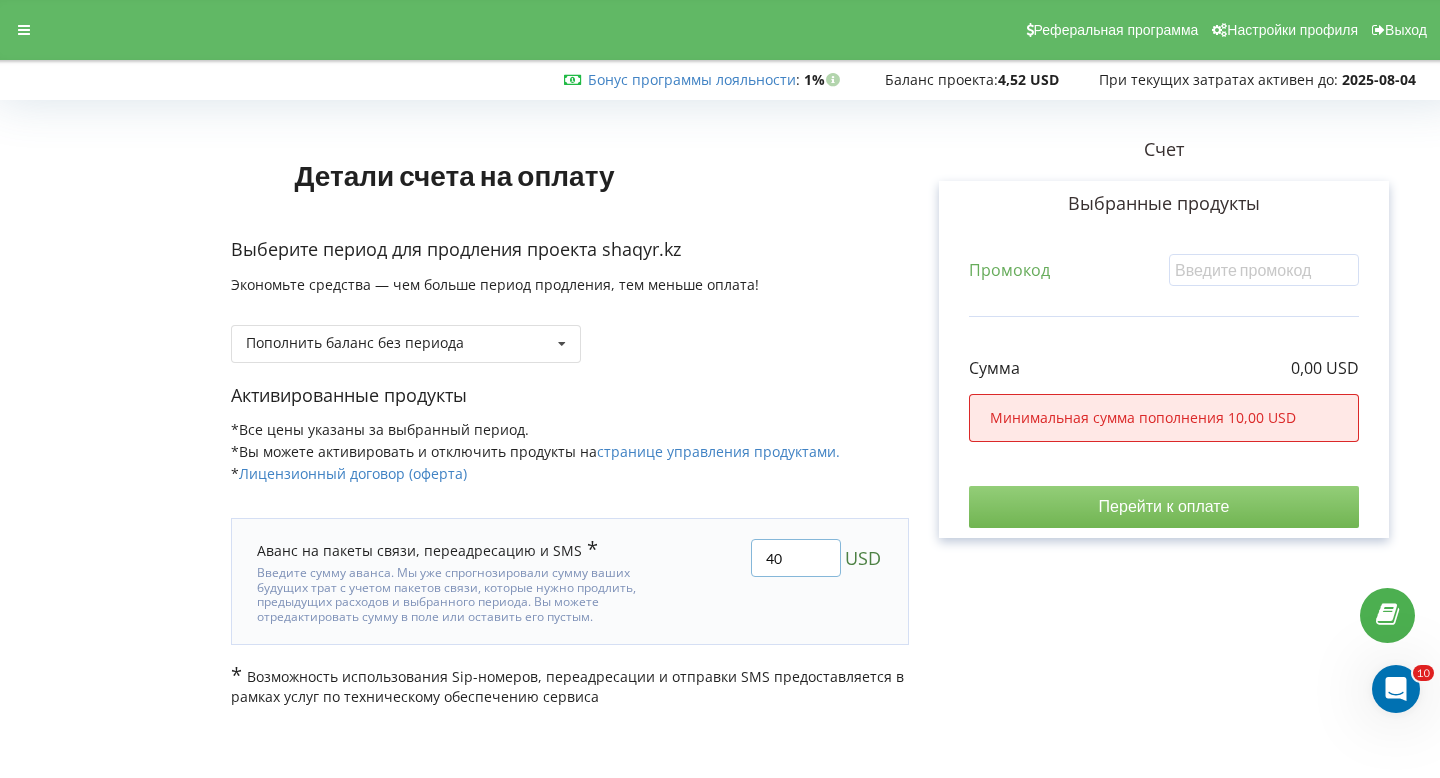 type on "40" 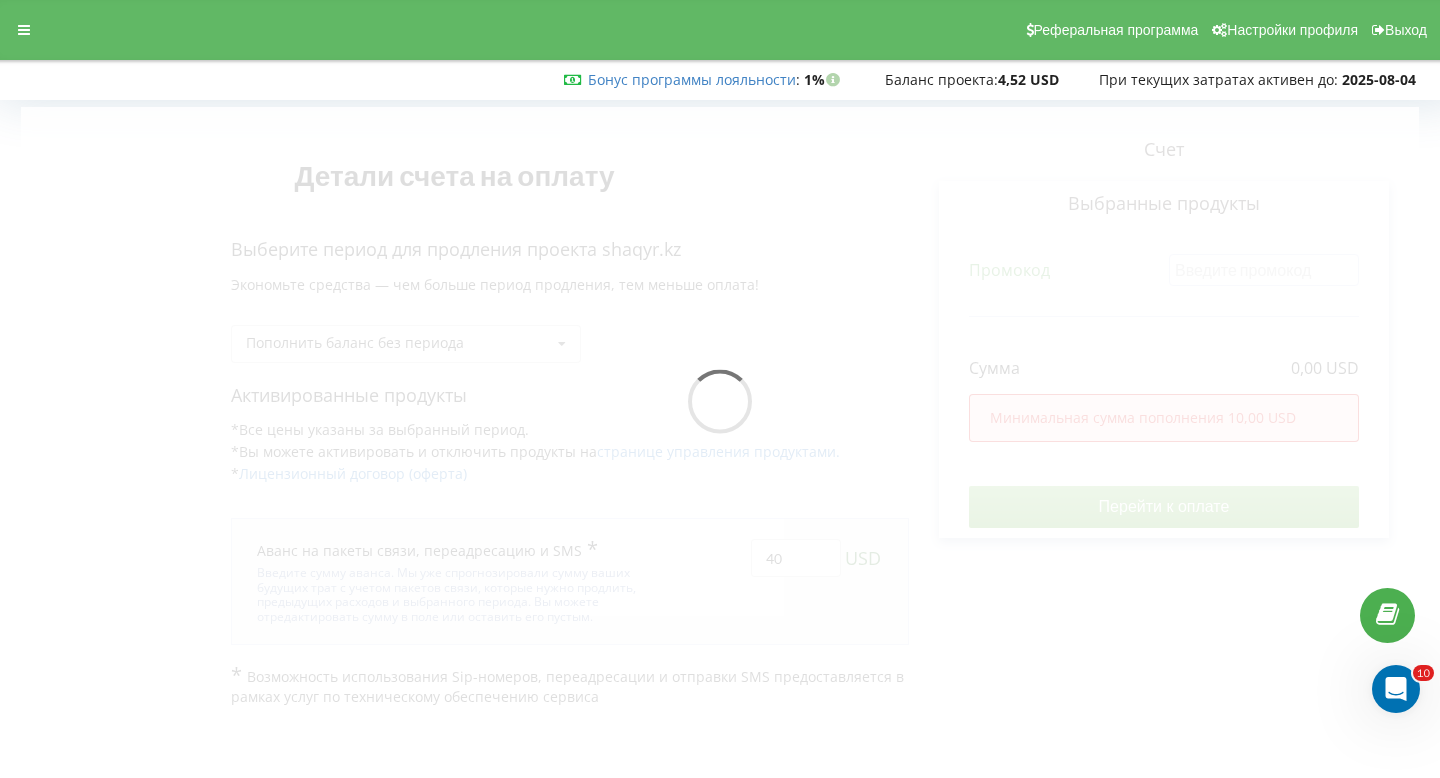 click on "Детали счета на оплату
Выберите период для продления проекта  [DOMAIN]
Экономьте средства — чем больше период продления, тем меньше оплата!
Пополнить баланс без периода
[NUMBER]" at bounding box center [720, 407] 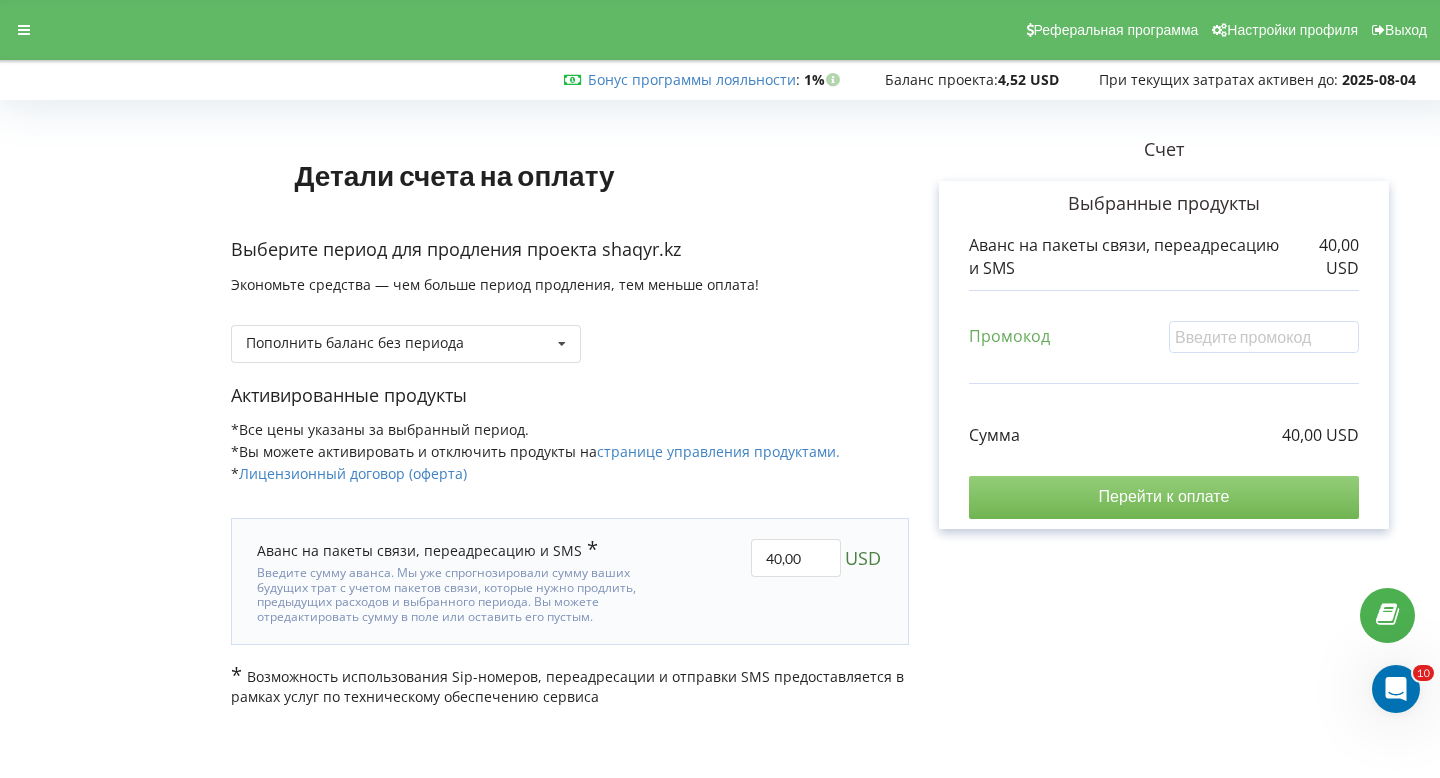 click on "Перейти к оплате" at bounding box center [1164, 497] 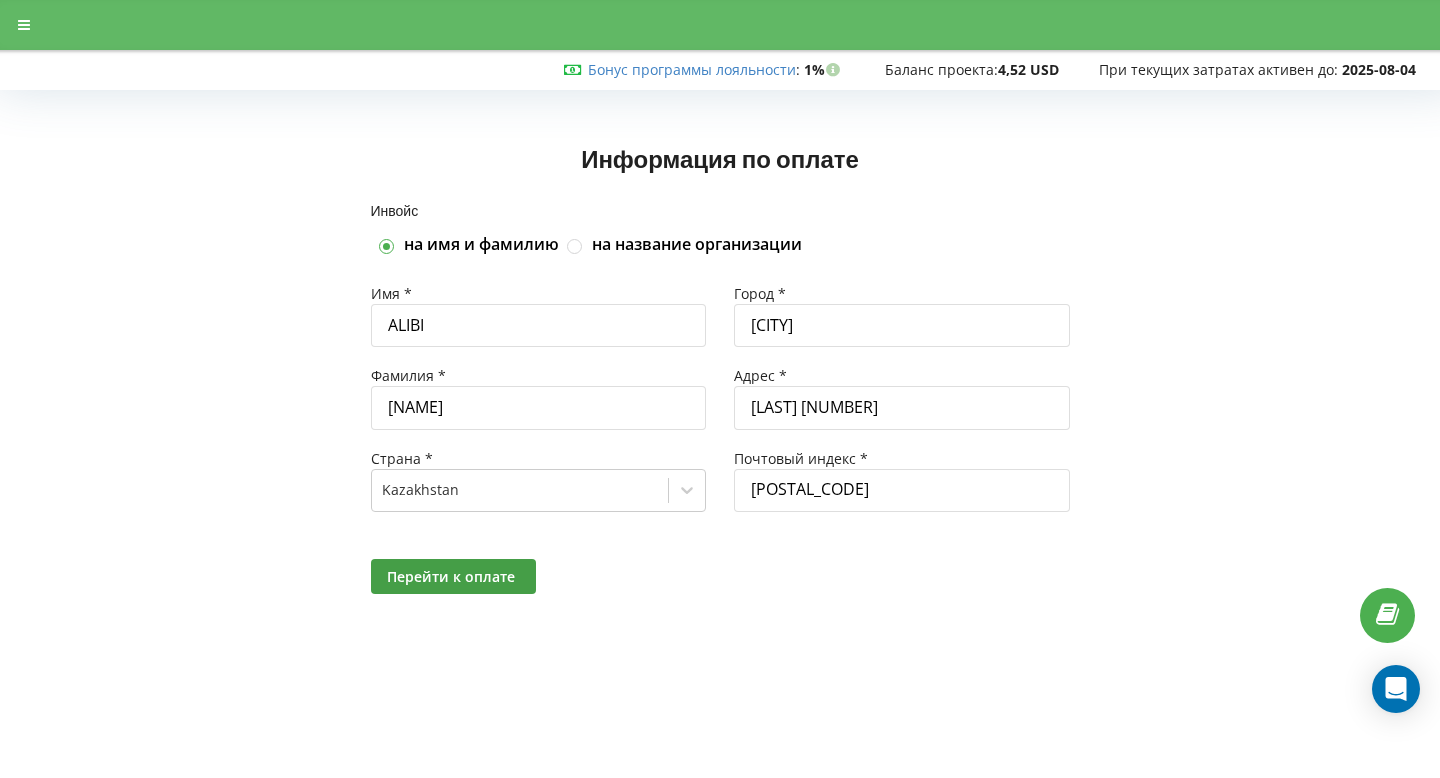 scroll, scrollTop: 0, scrollLeft: 0, axis: both 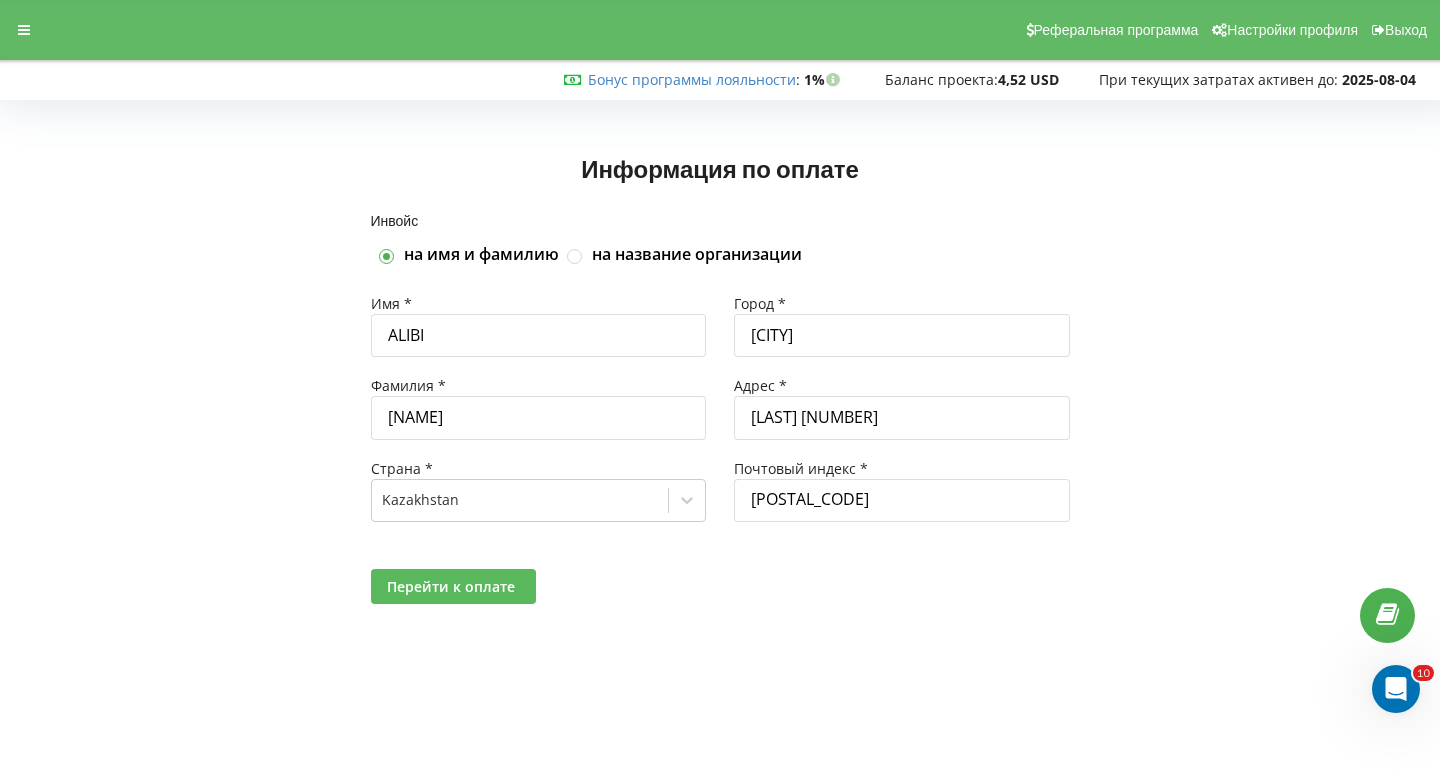 click on "Перейти к оплате" at bounding box center [453, 586] 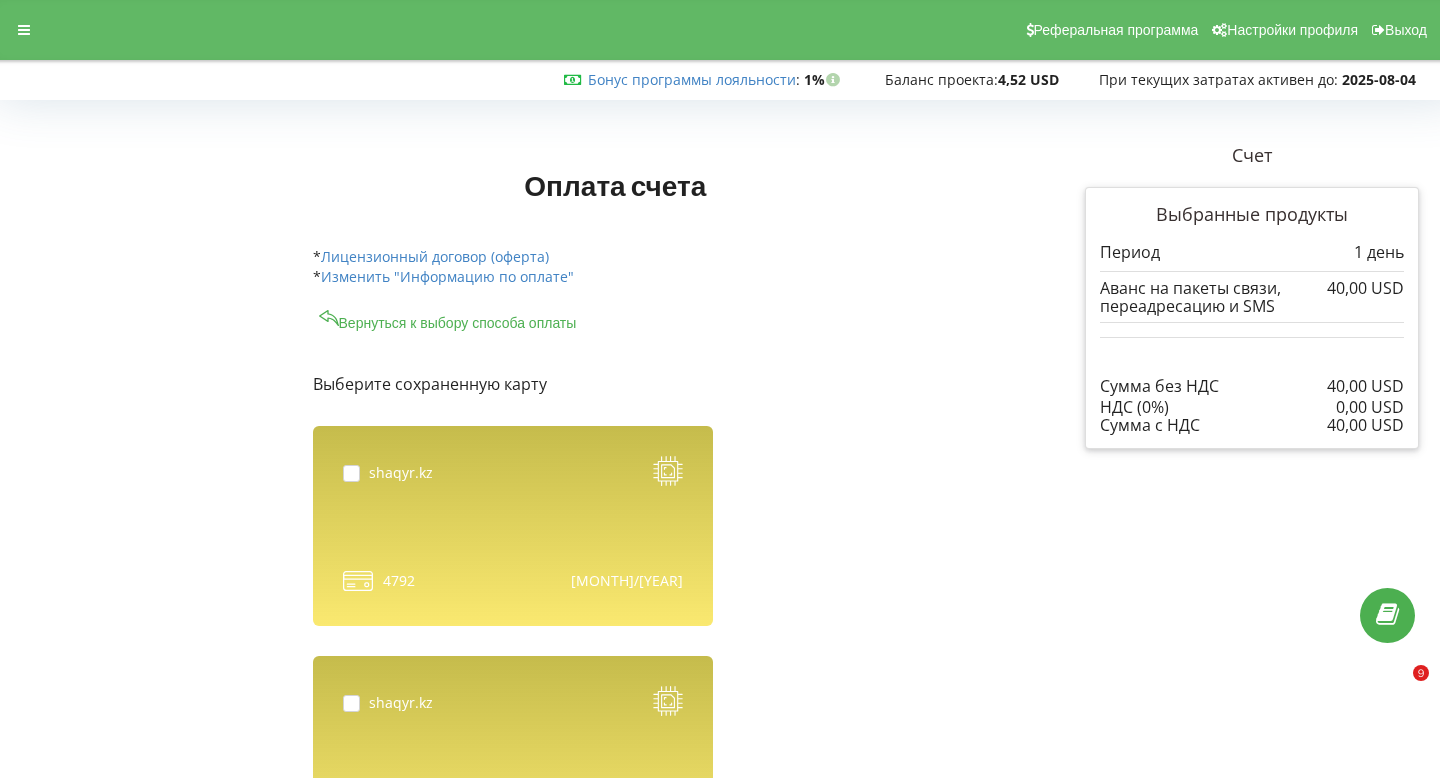 scroll, scrollTop: 964, scrollLeft: 0, axis: vertical 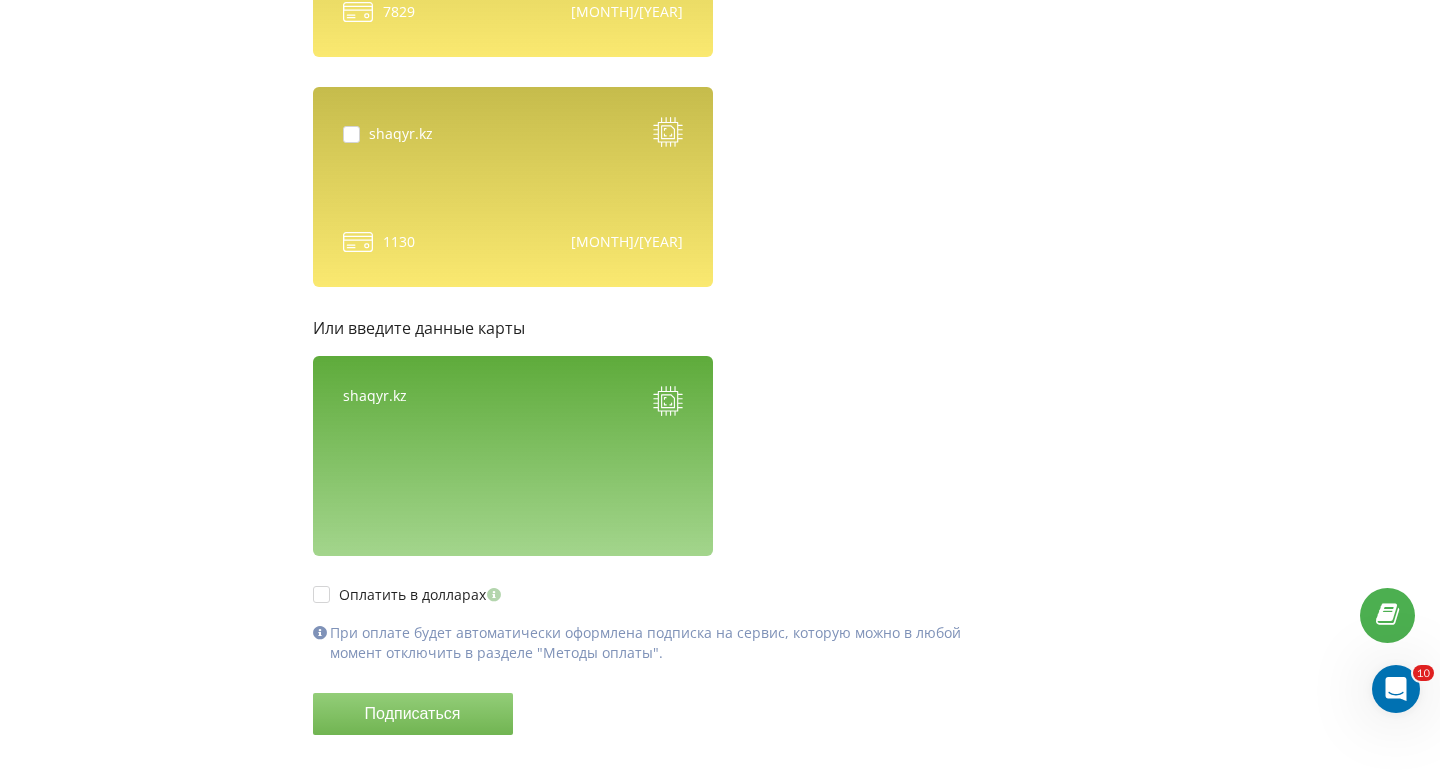 click on "shaqyr.kz" at bounding box center [388, 134] 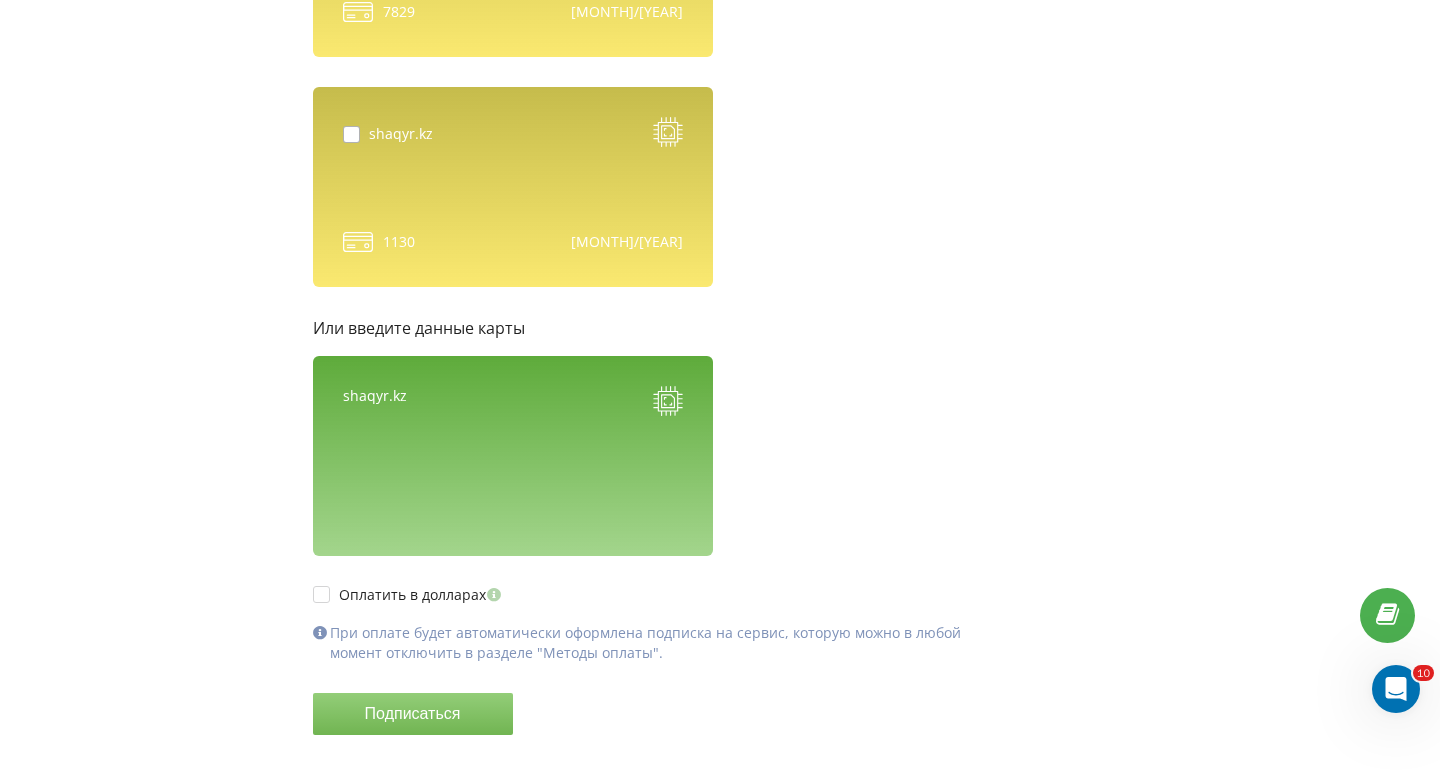 click at bounding box center [356, 126] 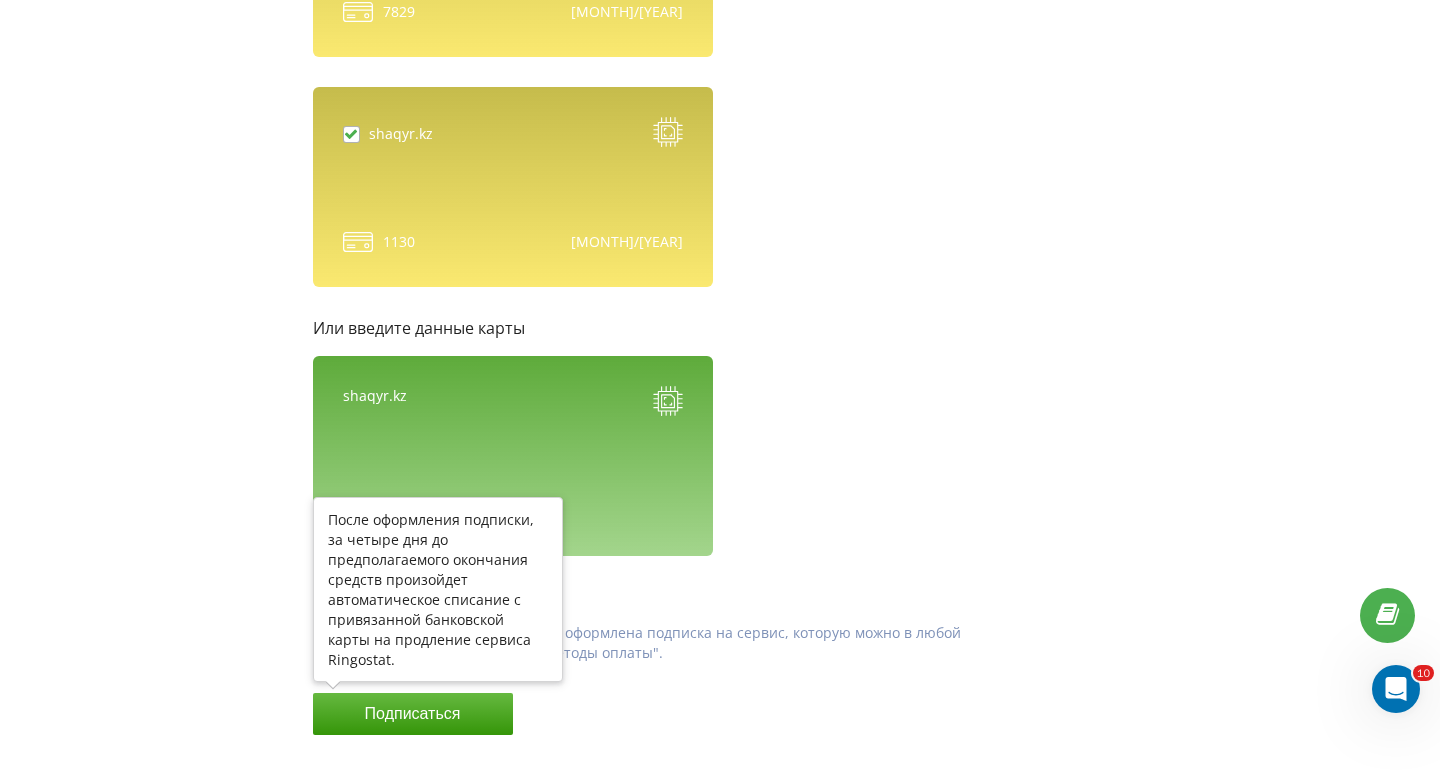 click on "Подписаться" at bounding box center [413, 714] 